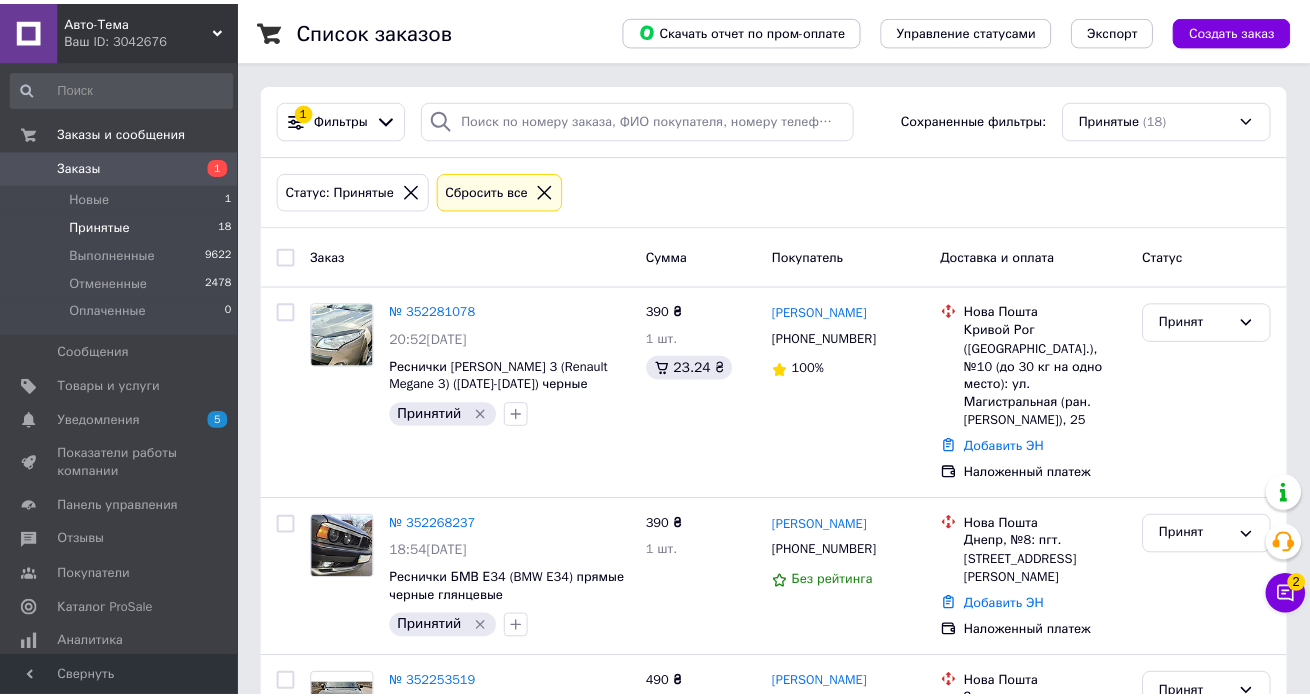 scroll, scrollTop: 0, scrollLeft: 0, axis: both 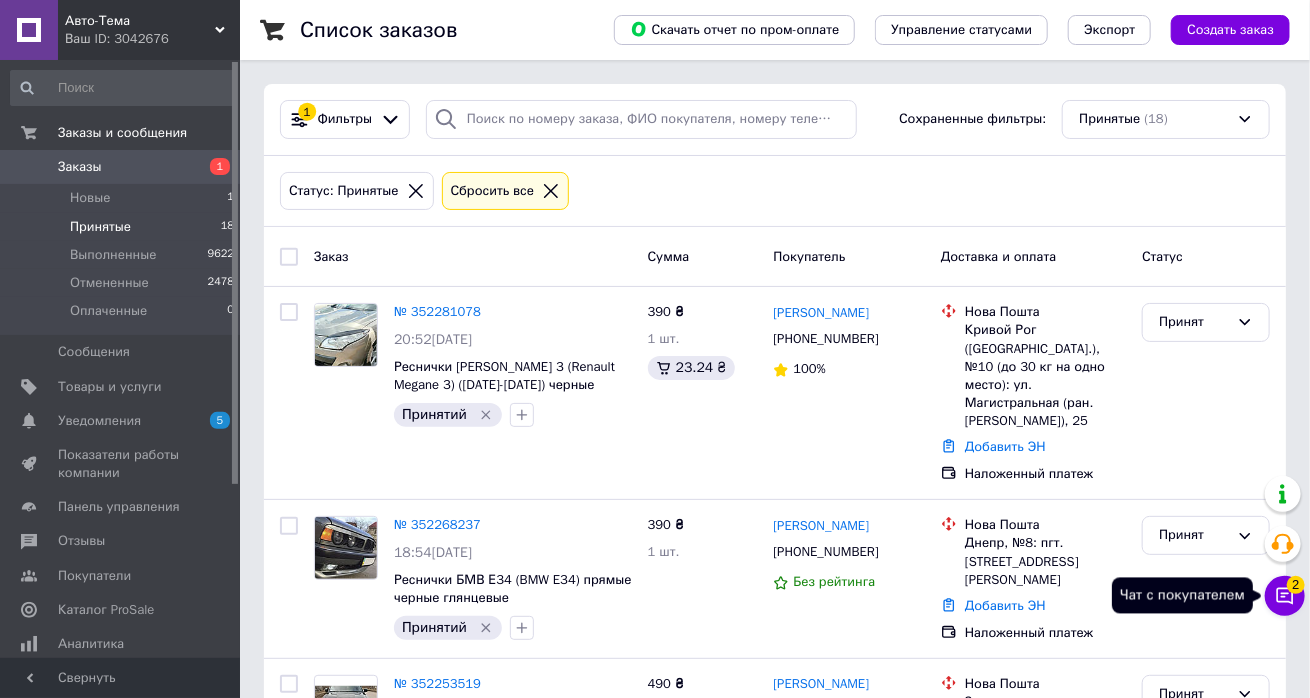 click on "2" at bounding box center [1296, 585] 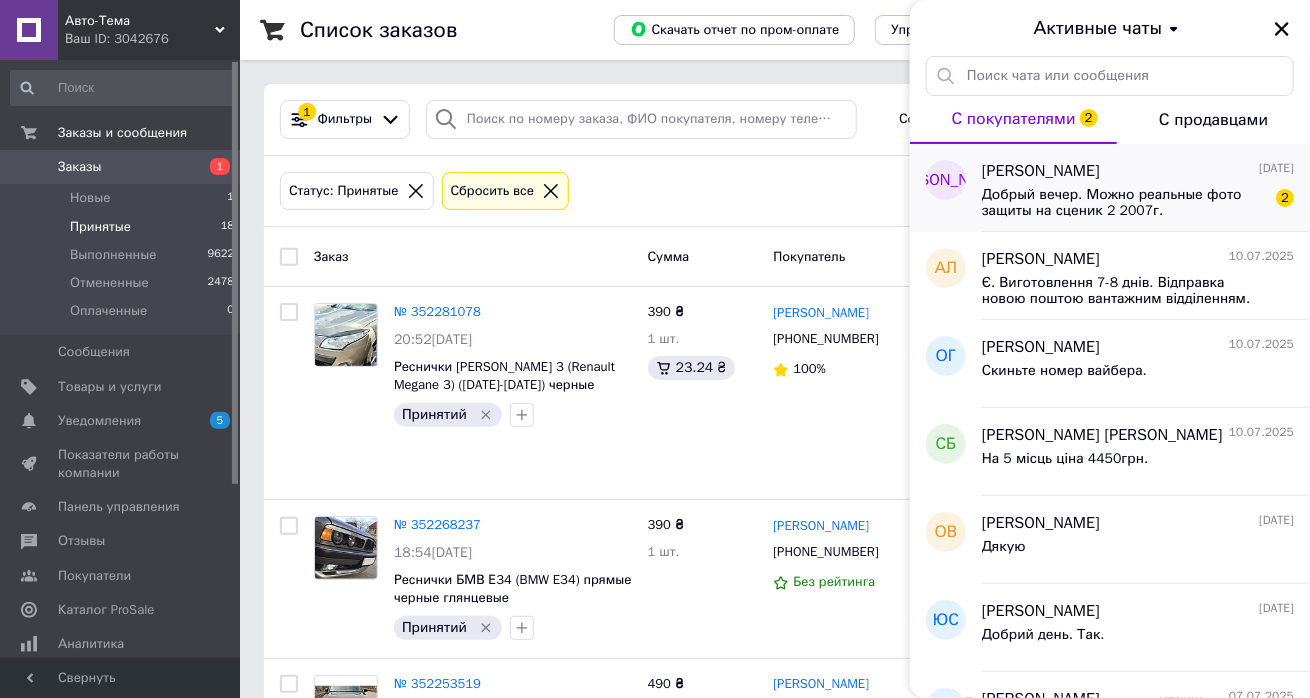 click on "Добрый вечер. Можно реальные фото защиты на сценик 2 2007г." at bounding box center (1124, 203) 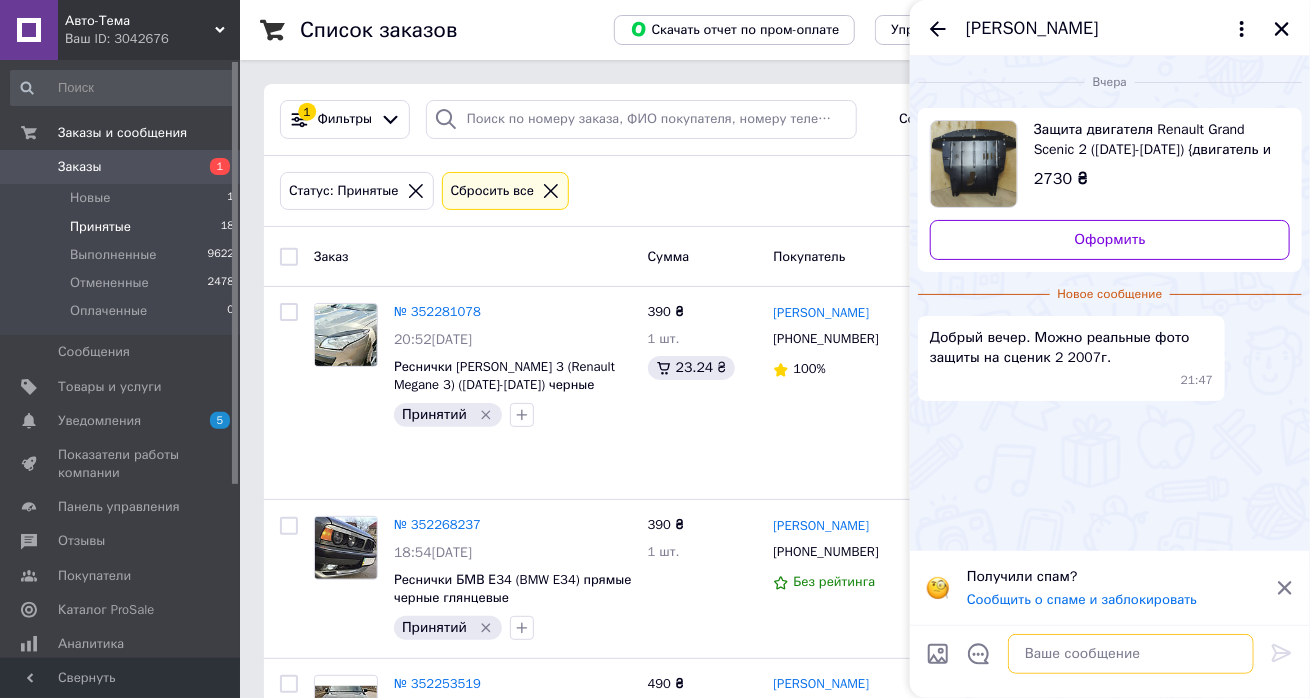 click at bounding box center (1131, 654) 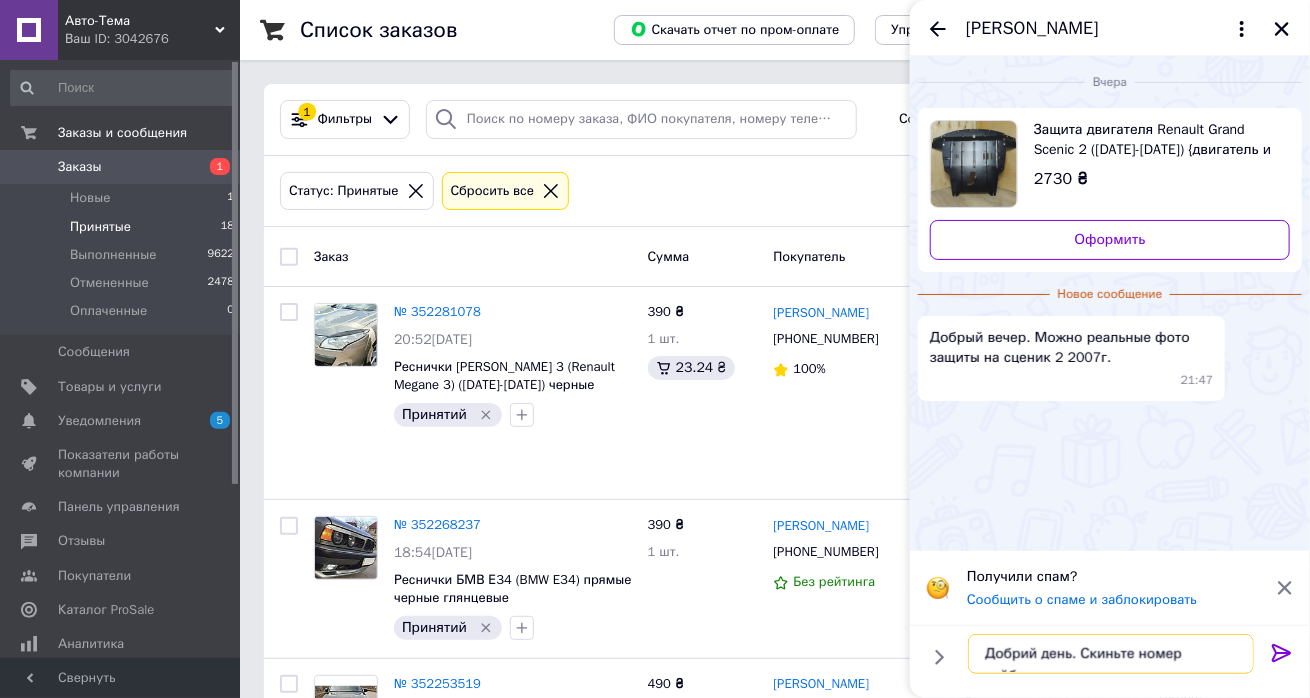 type on "Добрий день. Скиньте номер вайбера." 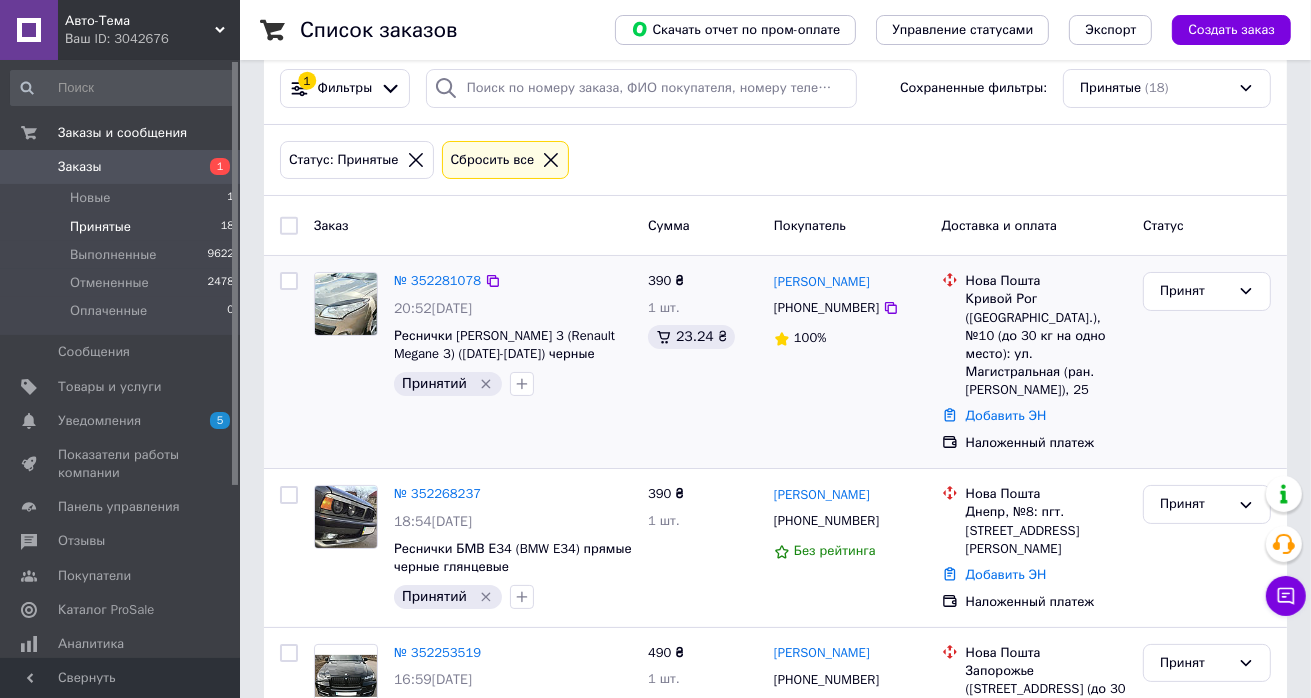 scroll, scrollTop: 0, scrollLeft: 0, axis: both 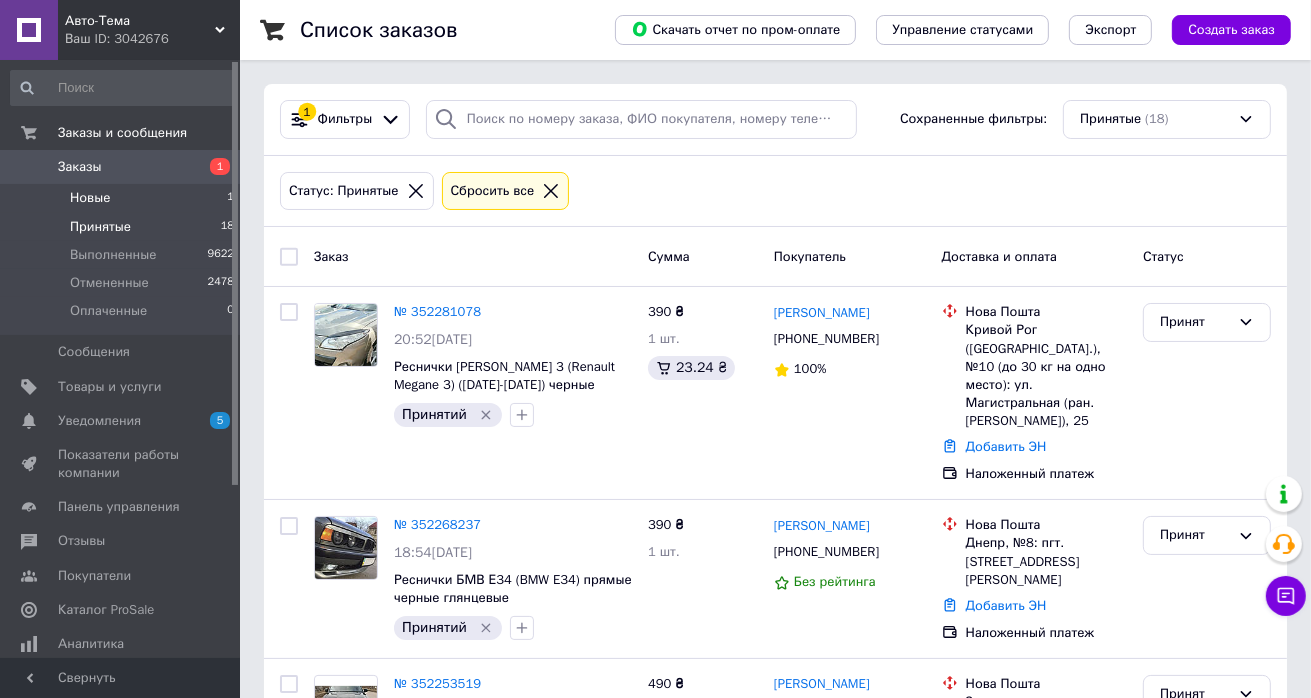 click on "Новые" at bounding box center [90, 198] 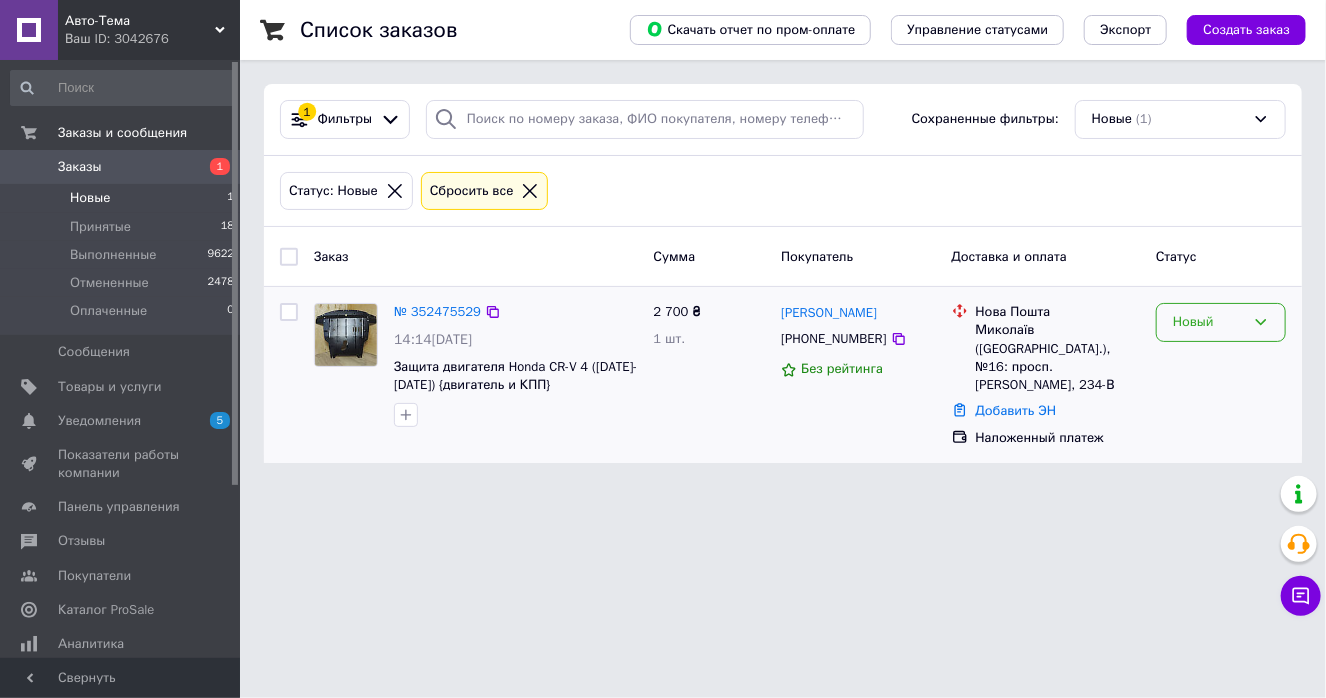 click on "Новый" at bounding box center [1209, 322] 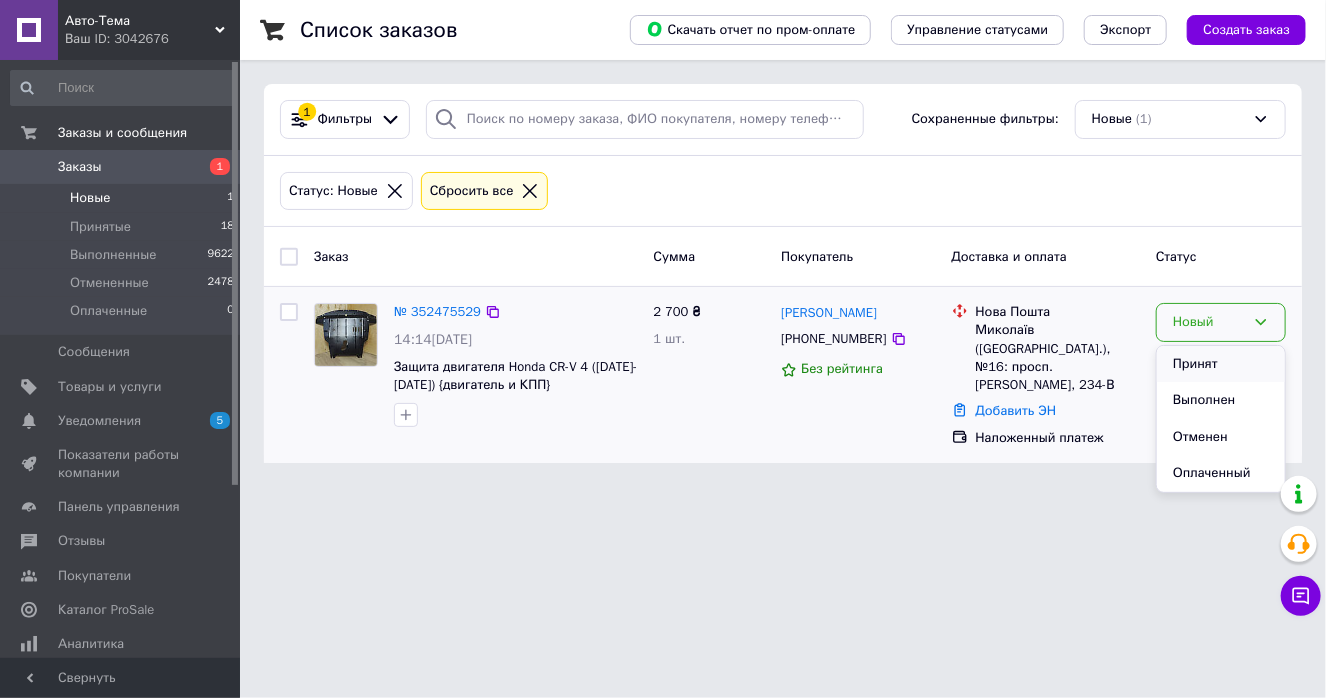 click on "Принят" at bounding box center (1221, 364) 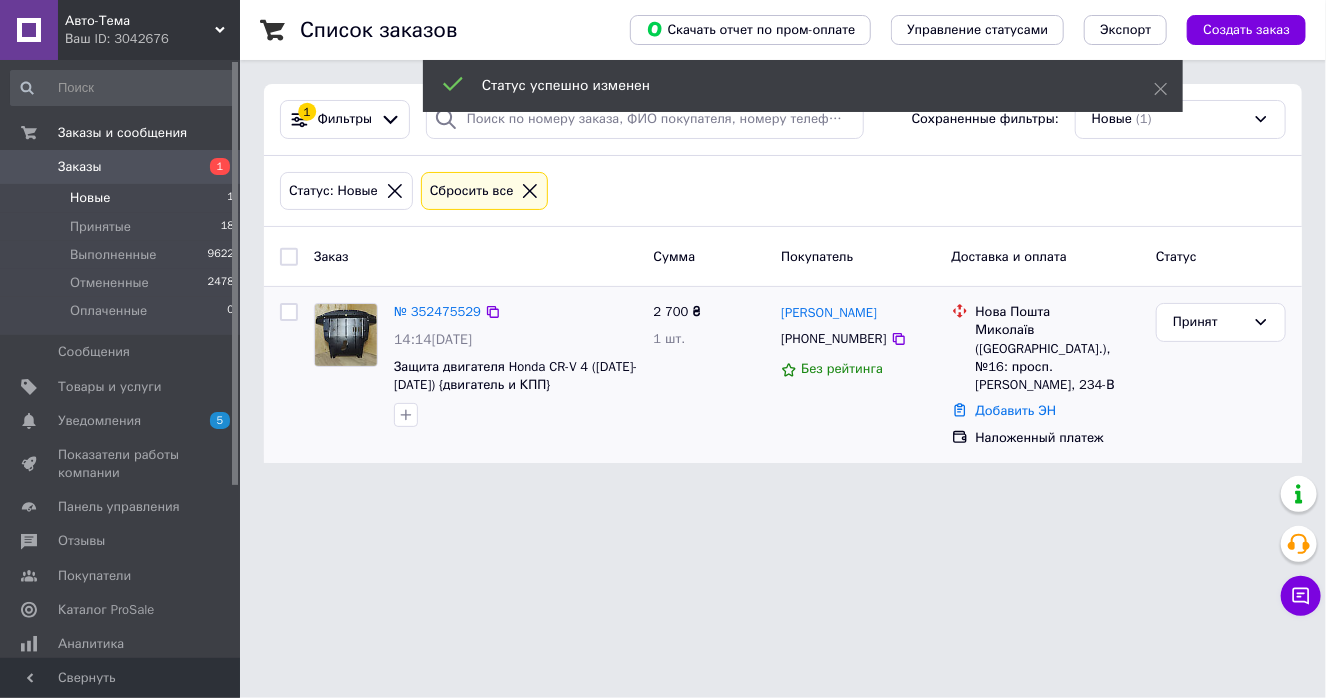 click on "Заказы" at bounding box center [80, 167] 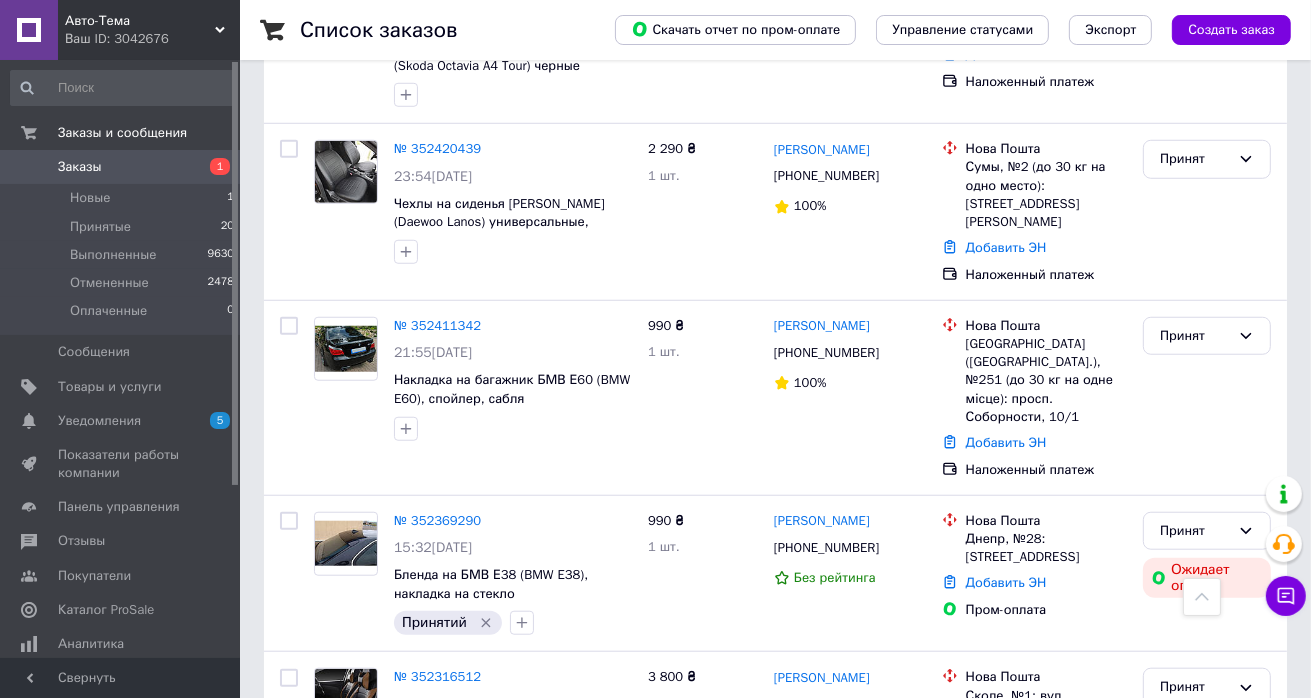 scroll, scrollTop: 1200, scrollLeft: 0, axis: vertical 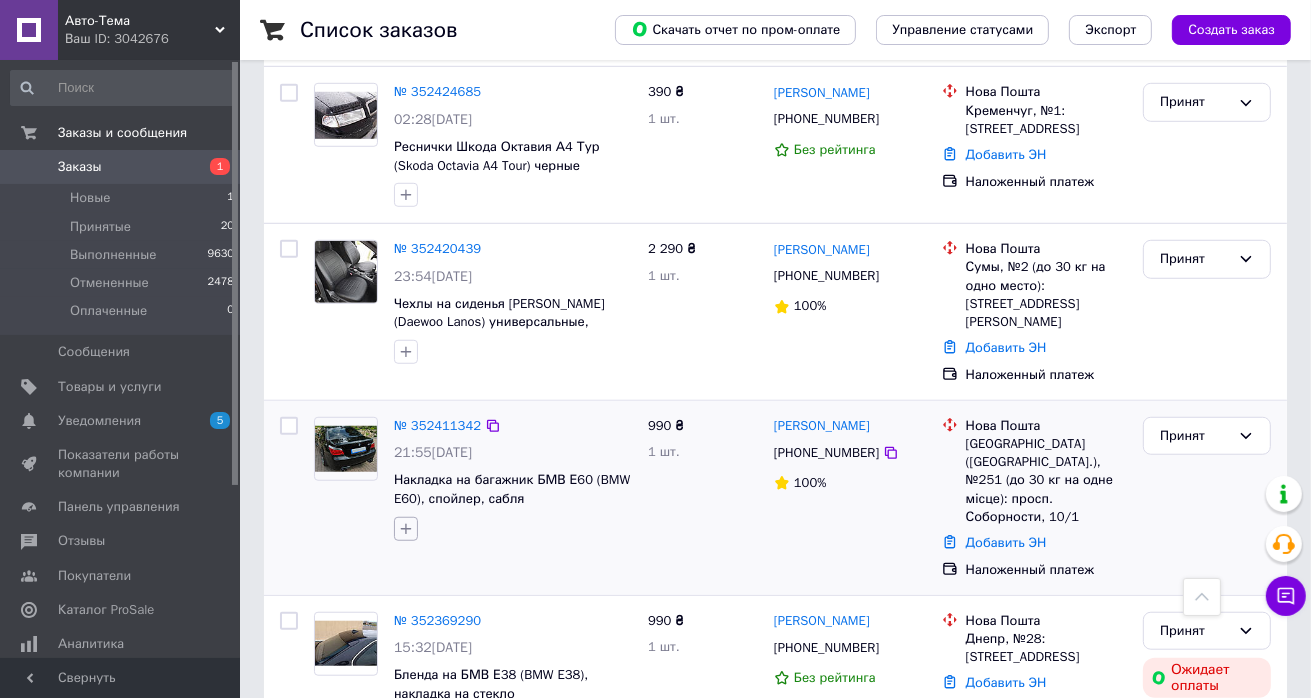click 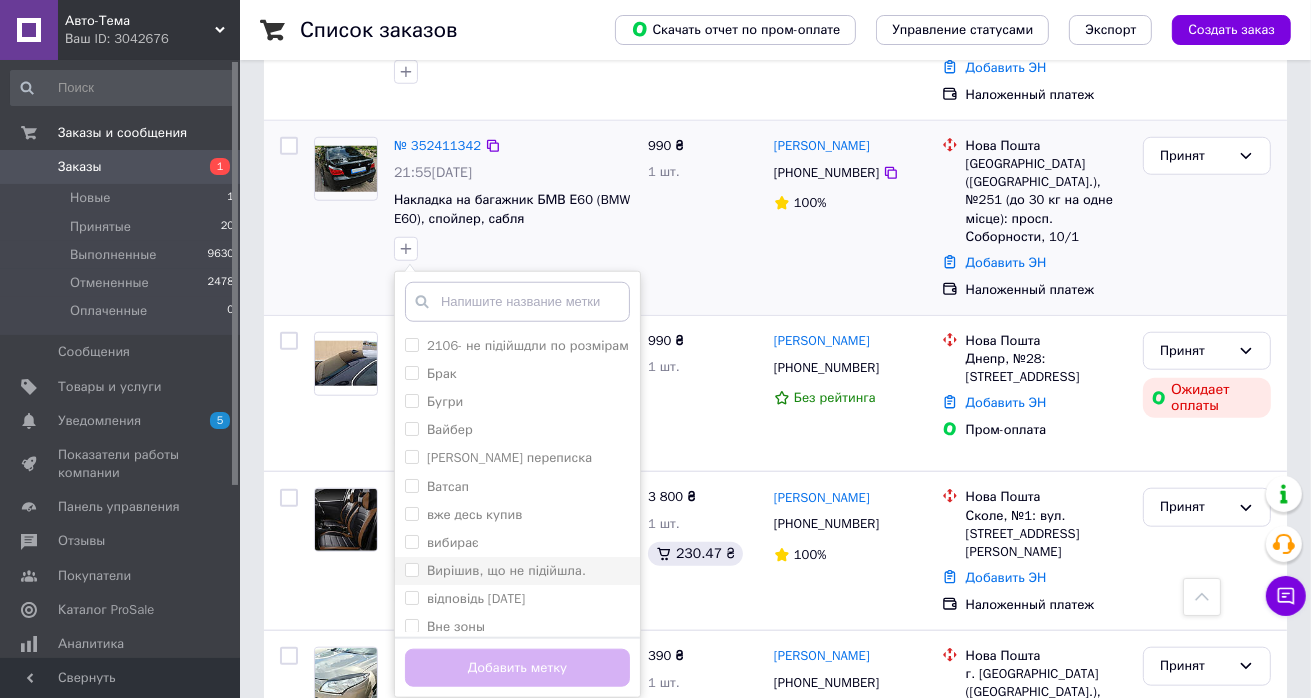 scroll, scrollTop: 1500, scrollLeft: 0, axis: vertical 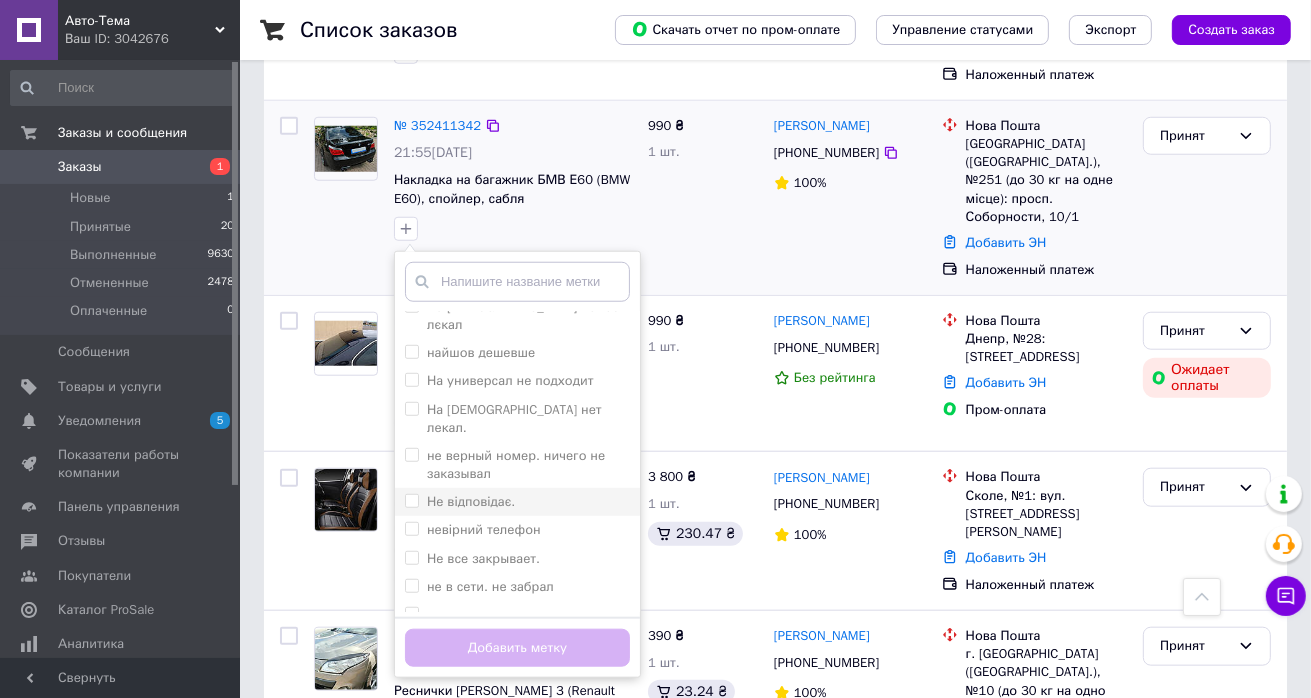 click on "Не відповідає." at bounding box center [471, 501] 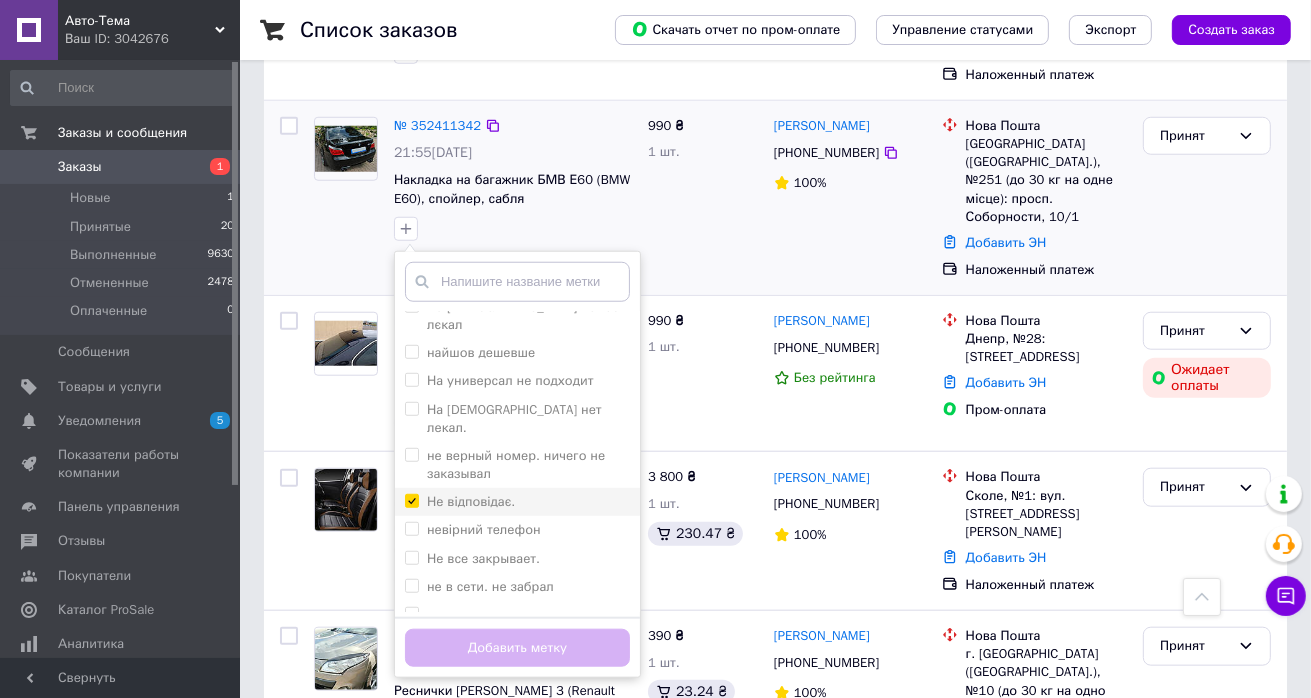 checkbox on "true" 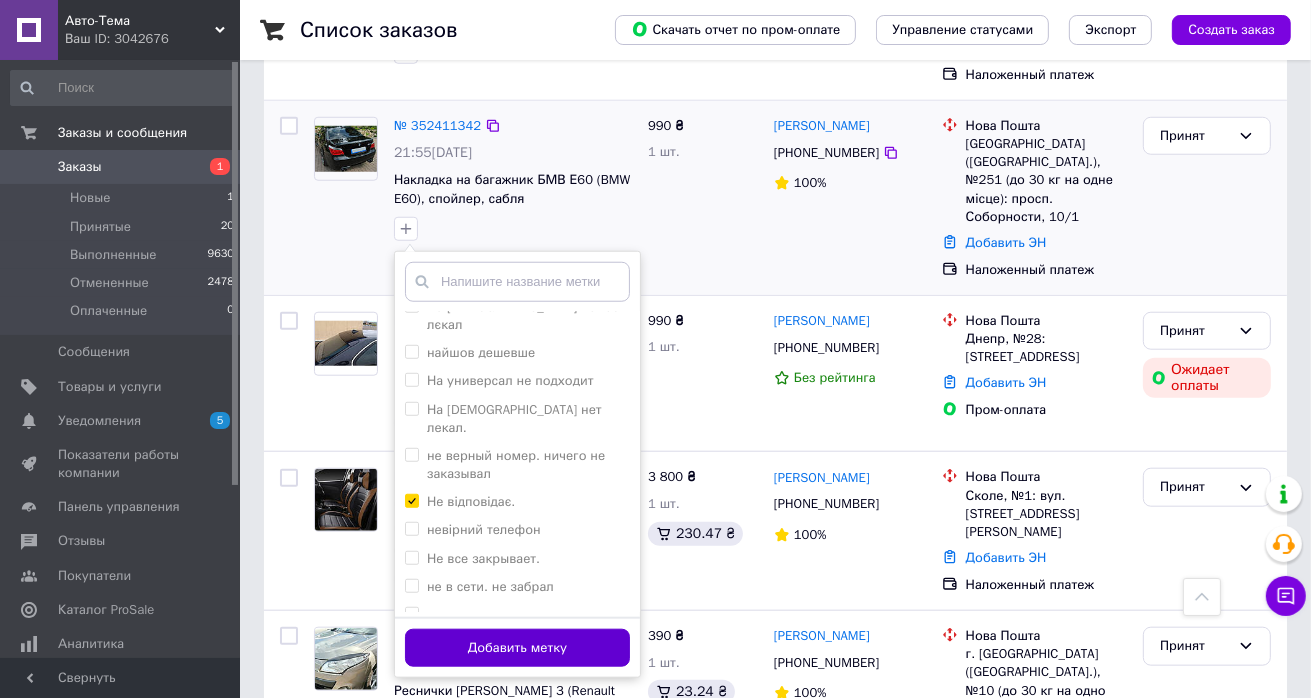 click on "Добавить метку" at bounding box center (517, 648) 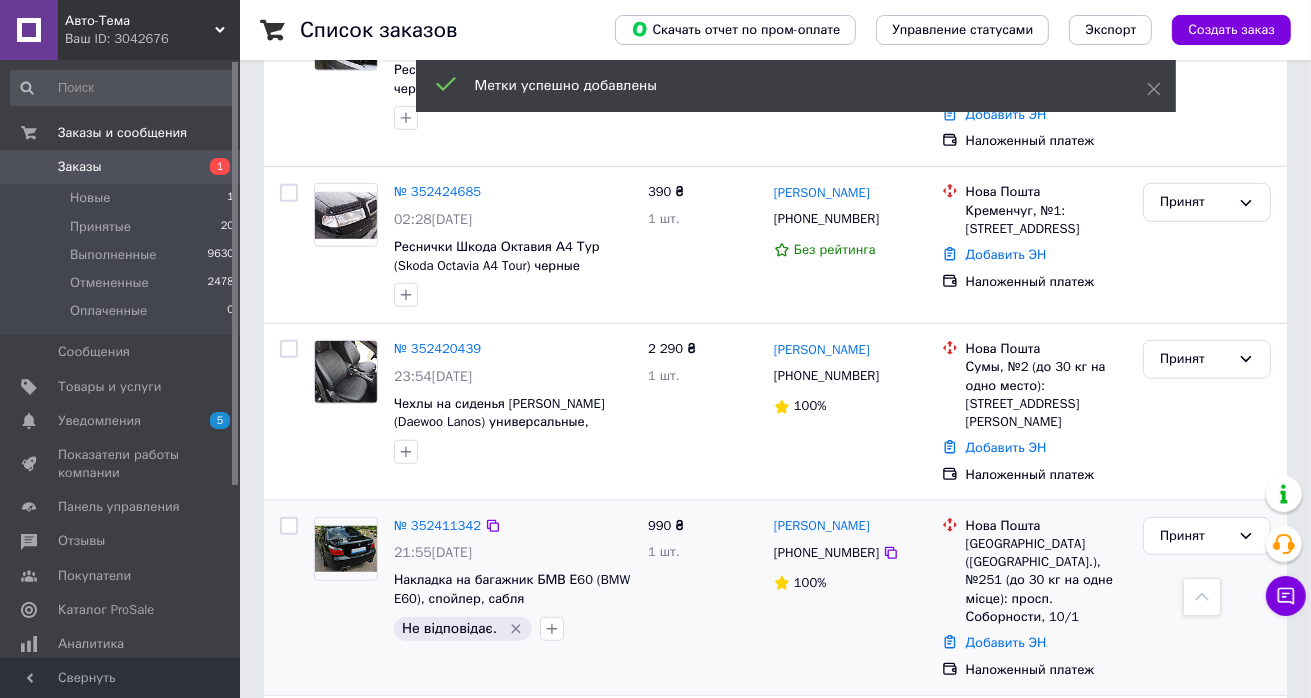 scroll, scrollTop: 1000, scrollLeft: 0, axis: vertical 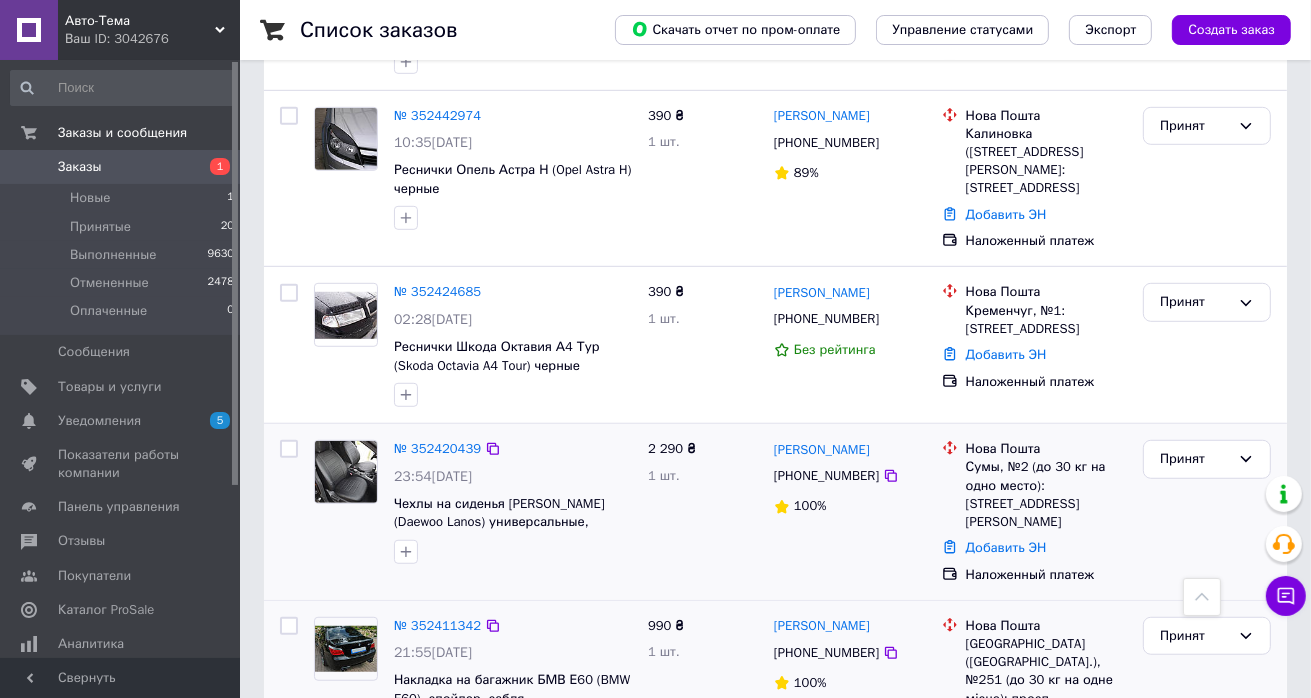 click on "[PHONE_NUMBER]" at bounding box center [826, 476] 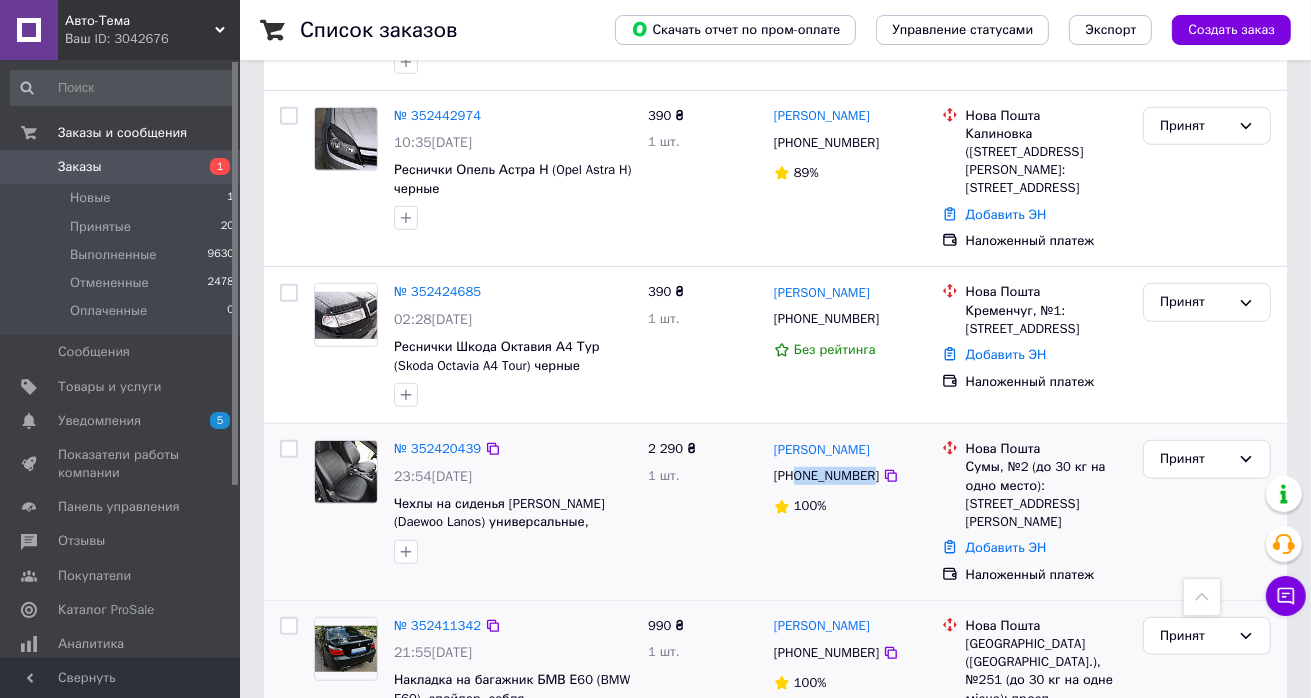 copy on "0956344983" 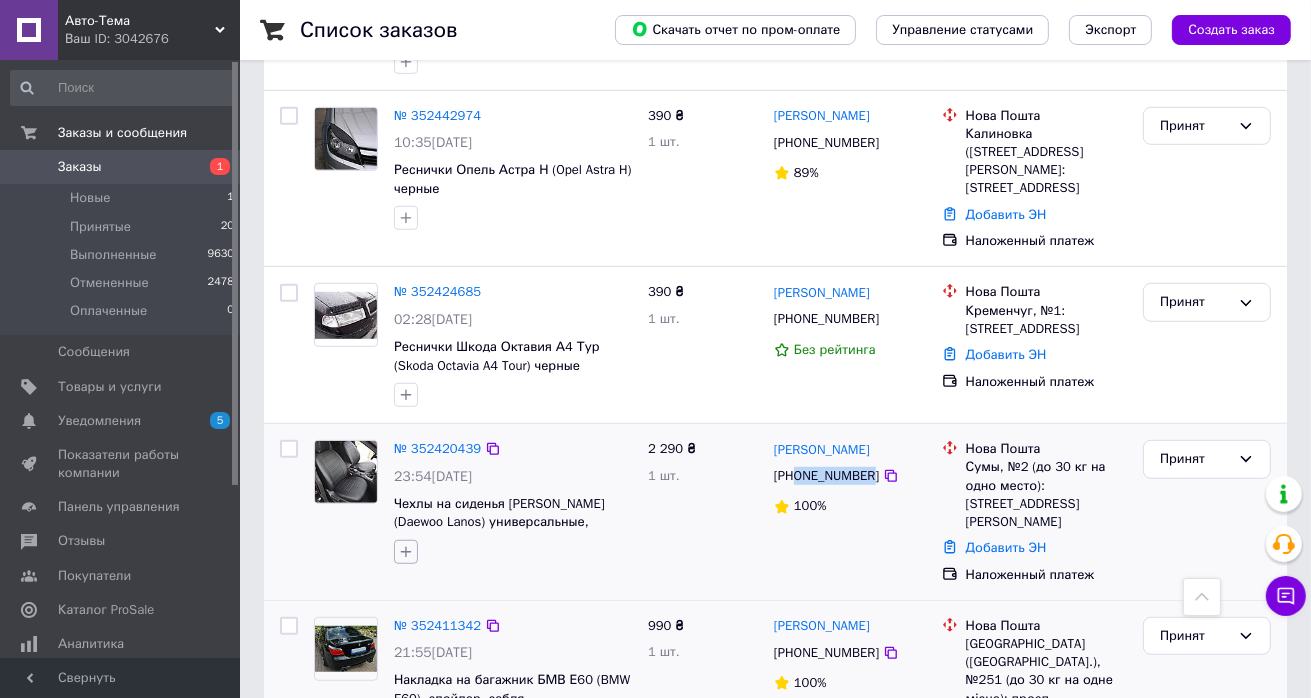click 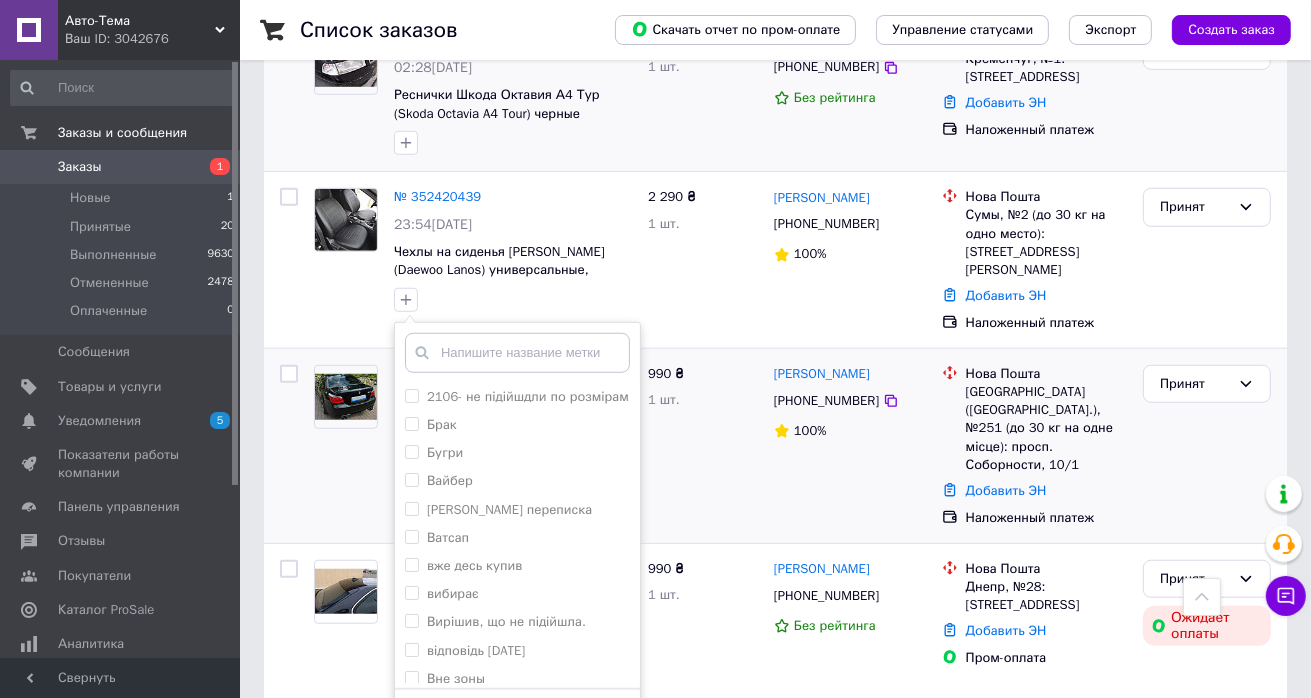 scroll, scrollTop: 1300, scrollLeft: 0, axis: vertical 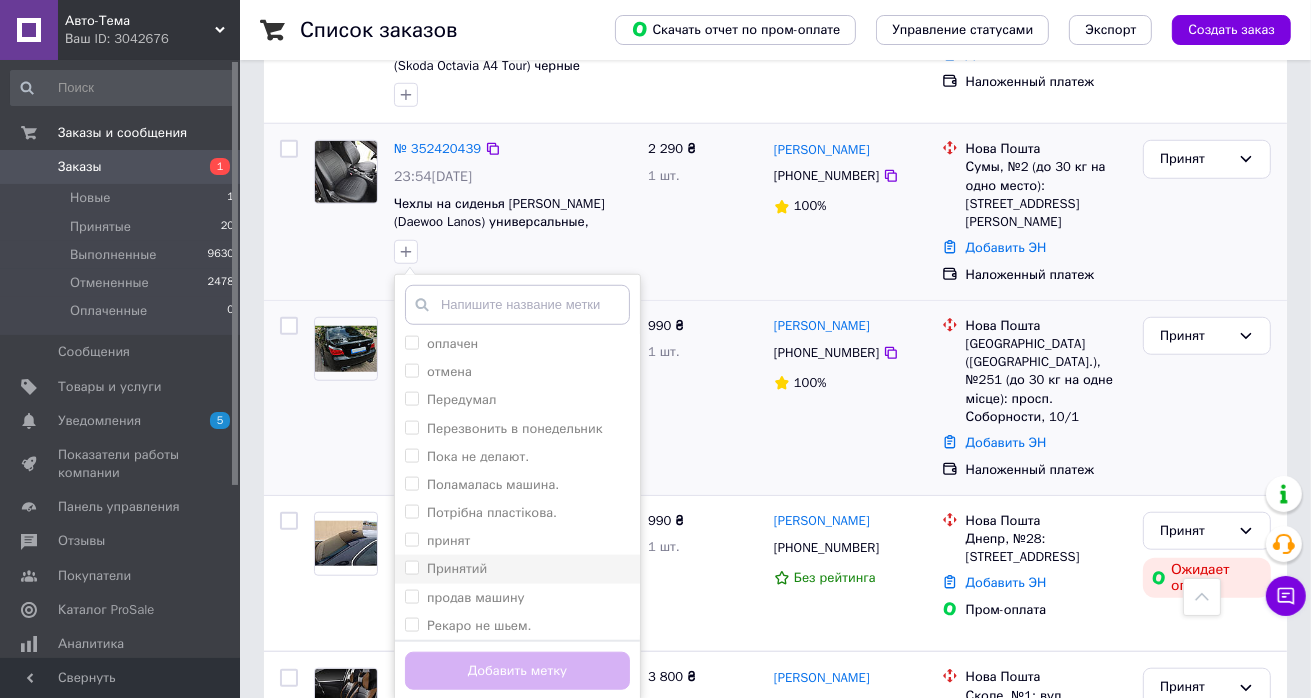 click on "Принятий" at bounding box center [457, 568] 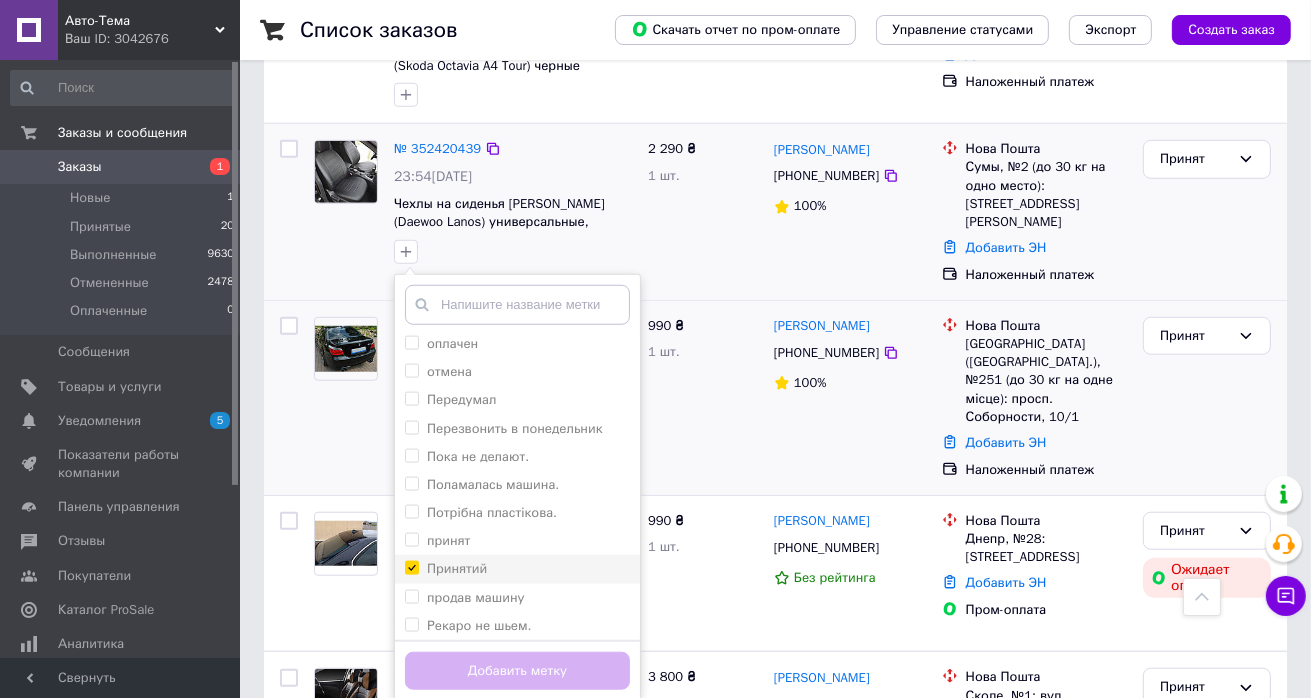 checkbox on "true" 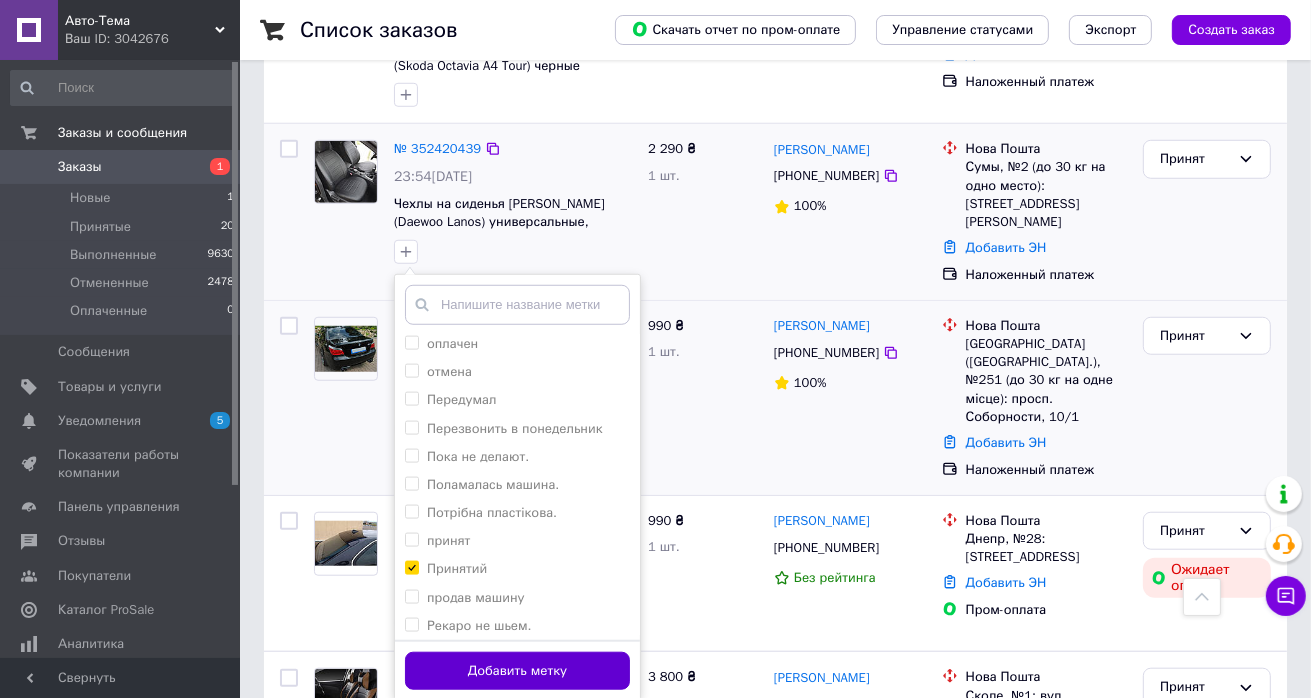 click on "Добавить метку" at bounding box center [517, 671] 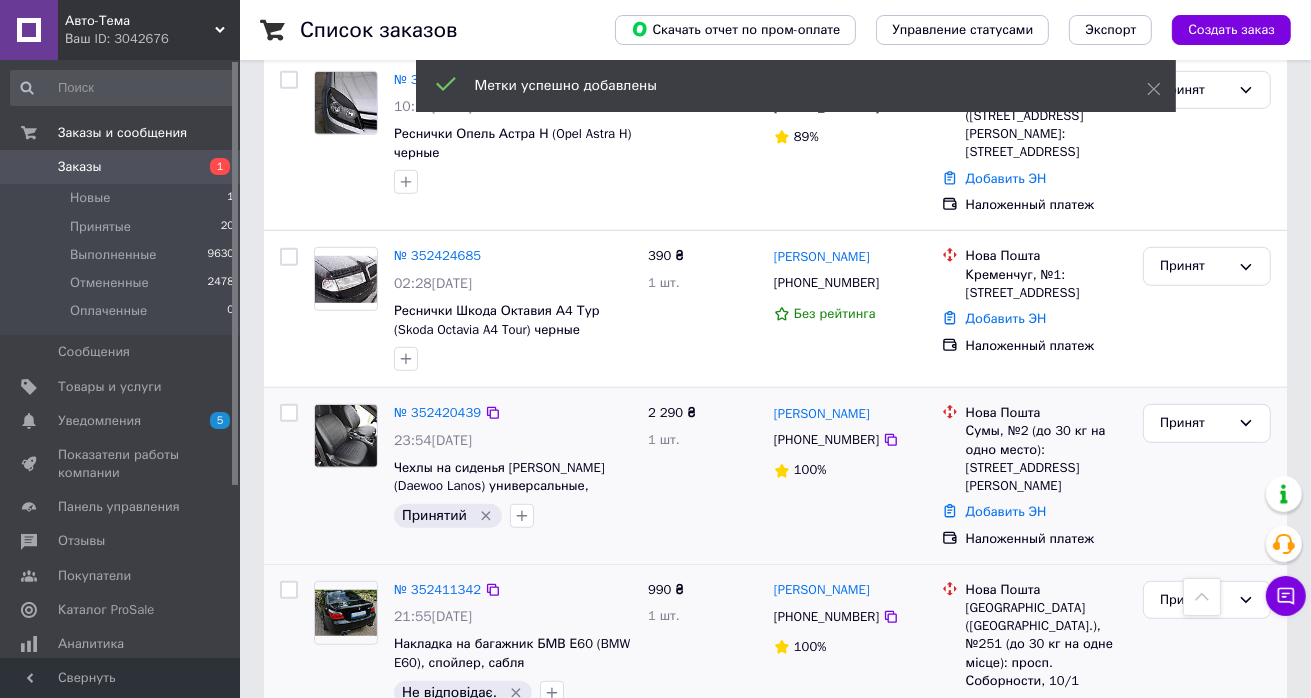 scroll, scrollTop: 1000, scrollLeft: 0, axis: vertical 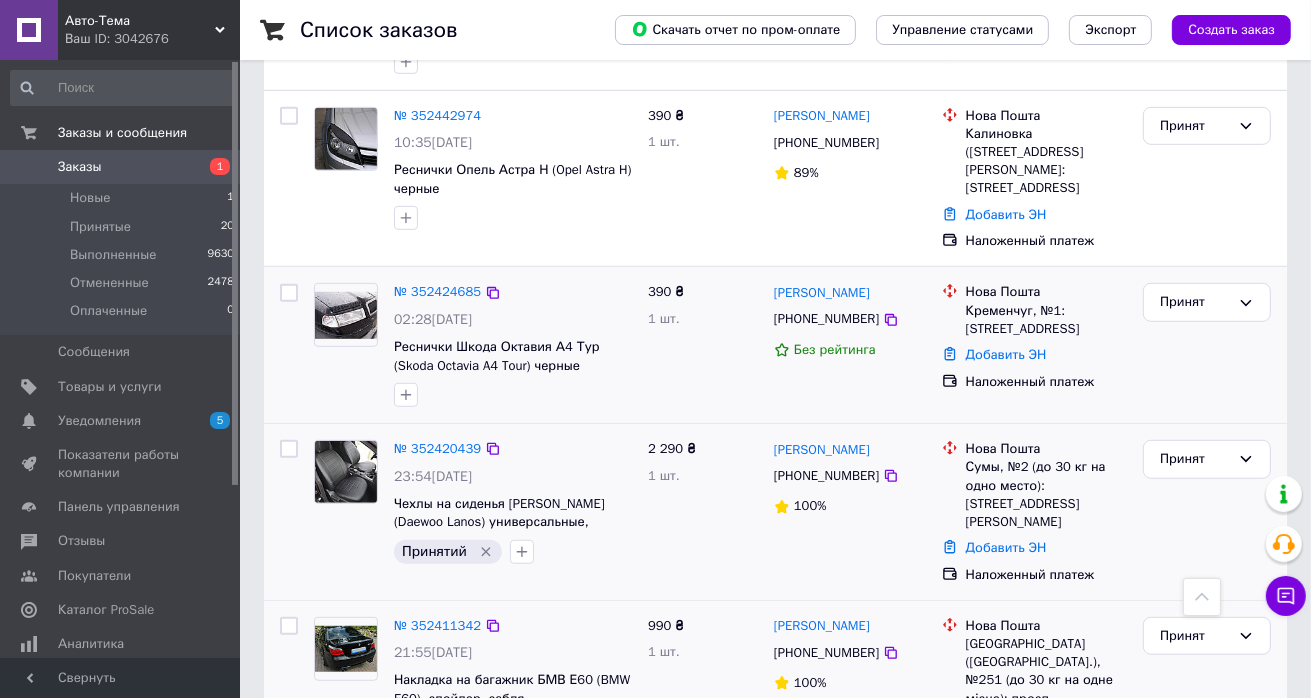 click at bounding box center (346, 315) 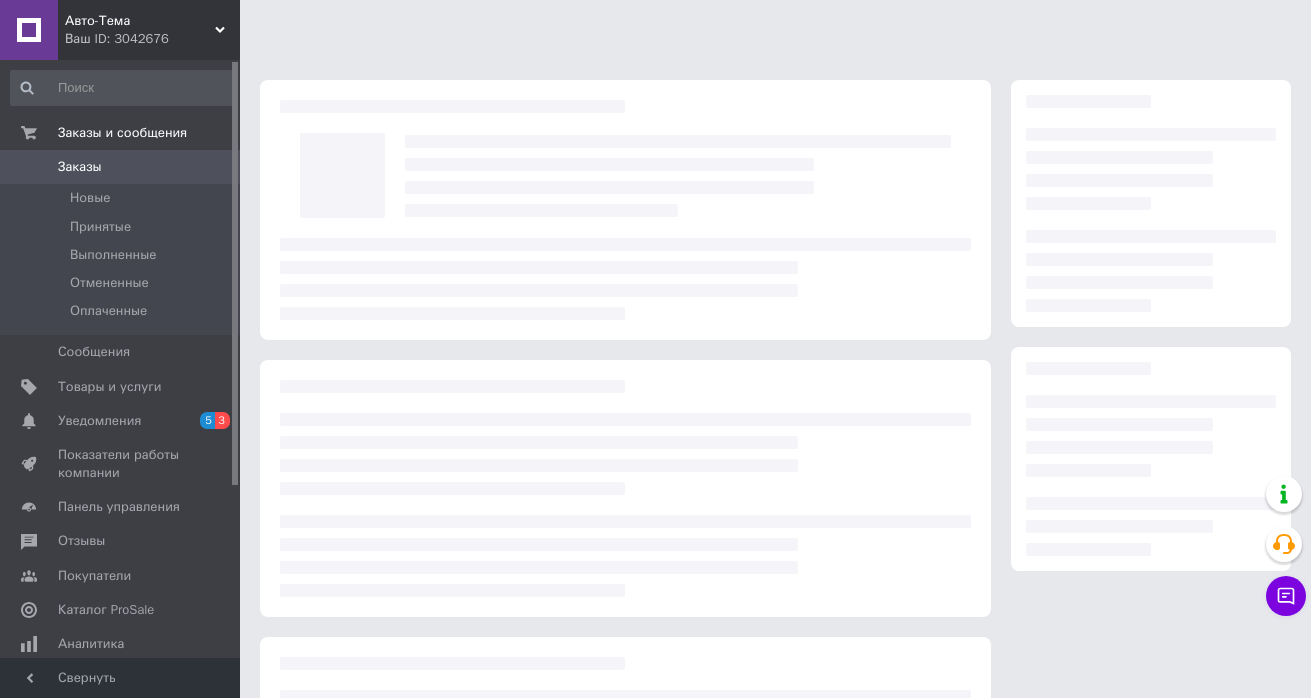 scroll, scrollTop: 0, scrollLeft: 0, axis: both 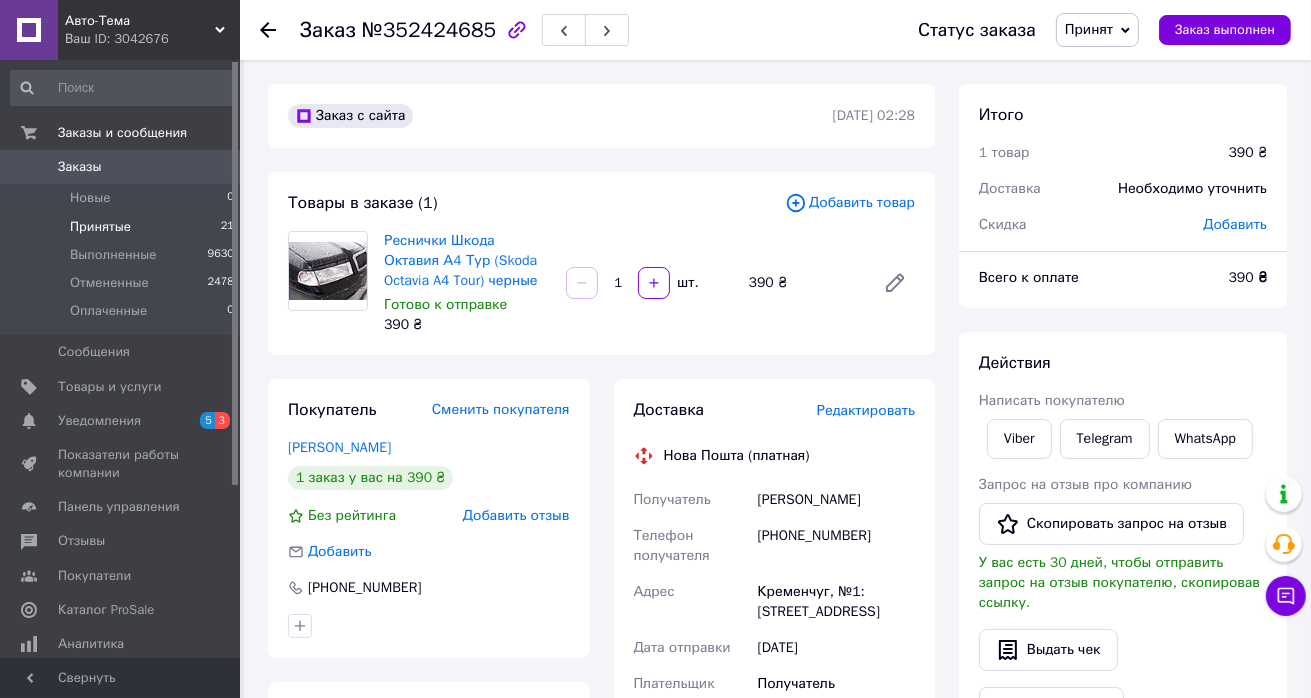 click on "Принятые" at bounding box center (100, 227) 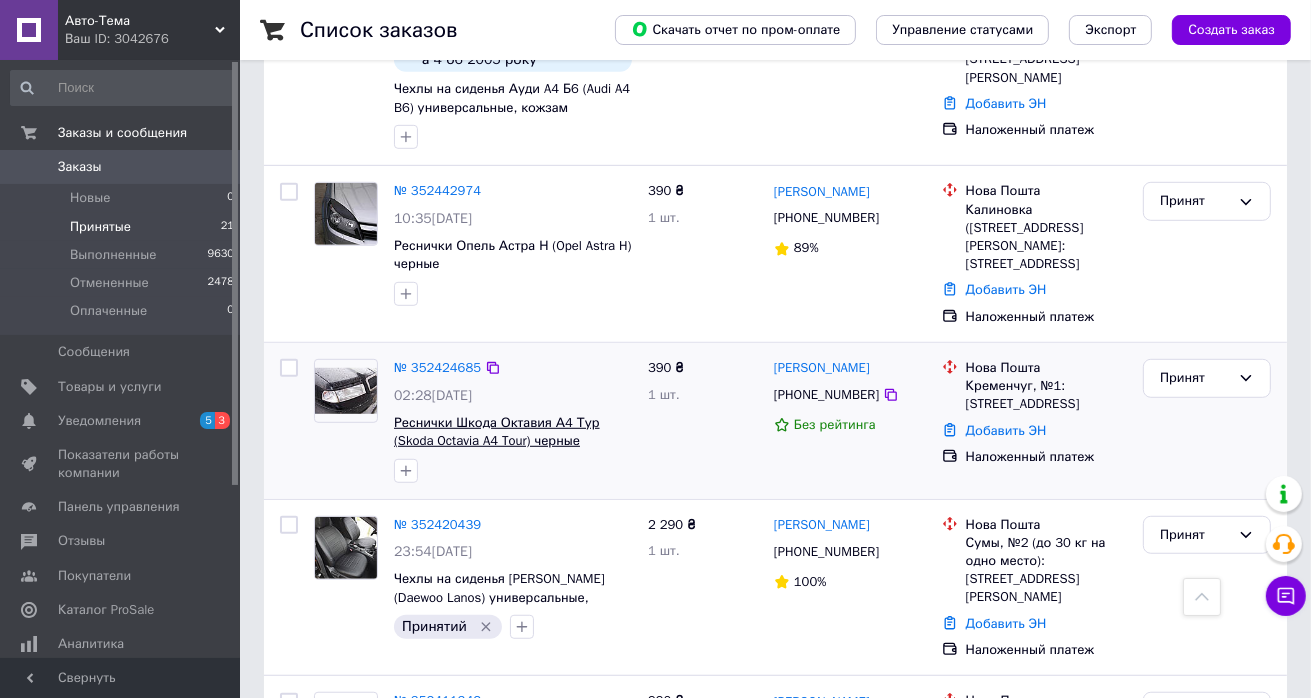 scroll, scrollTop: 1000, scrollLeft: 0, axis: vertical 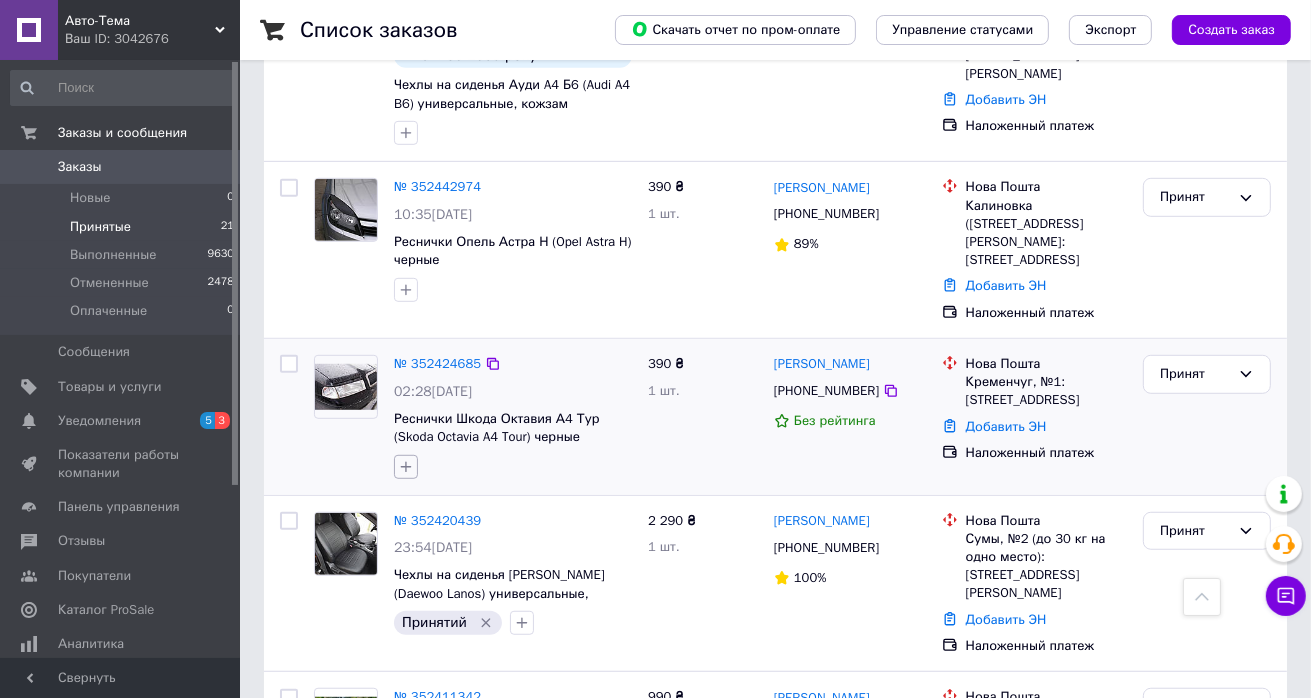 click 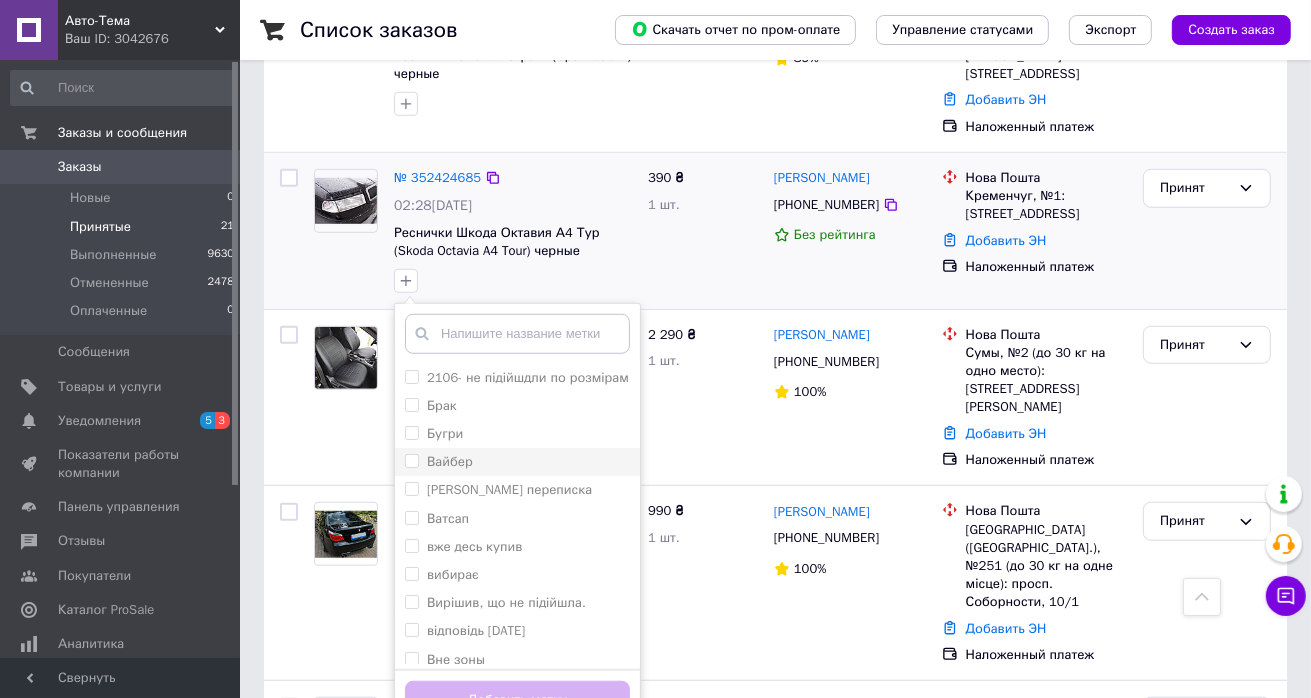 scroll, scrollTop: 1300, scrollLeft: 0, axis: vertical 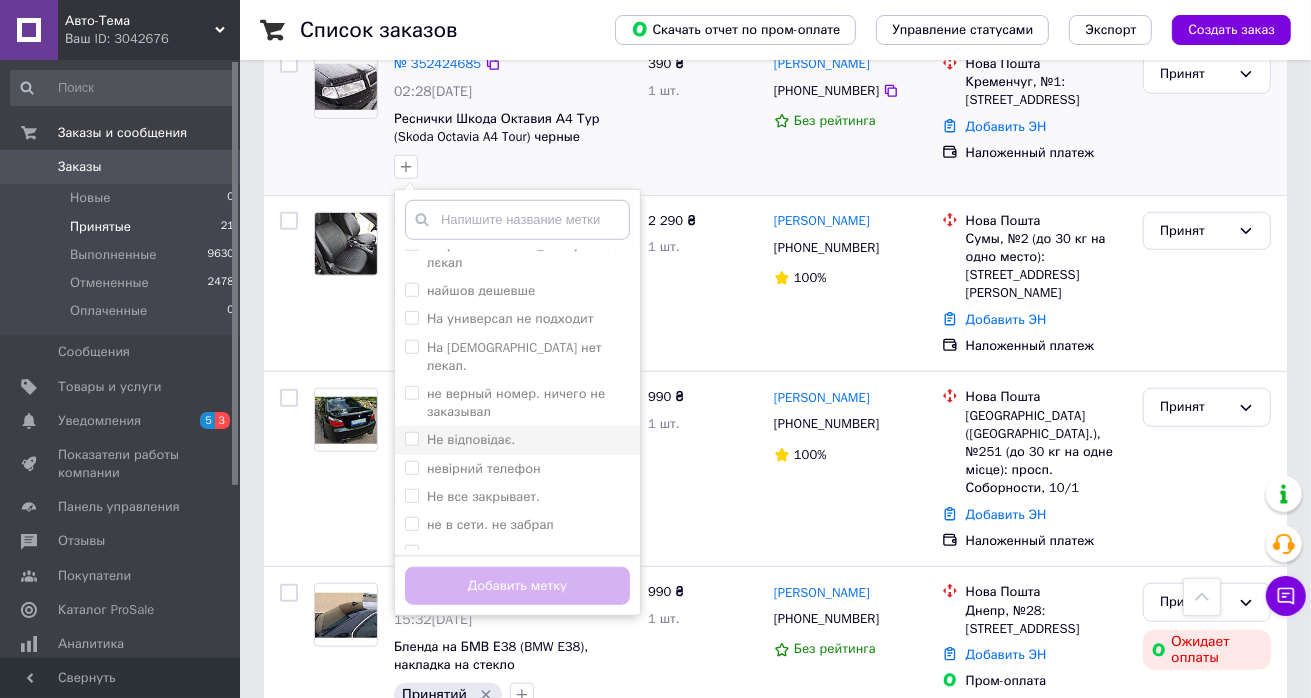 click on "Не відповідає." at bounding box center (471, 439) 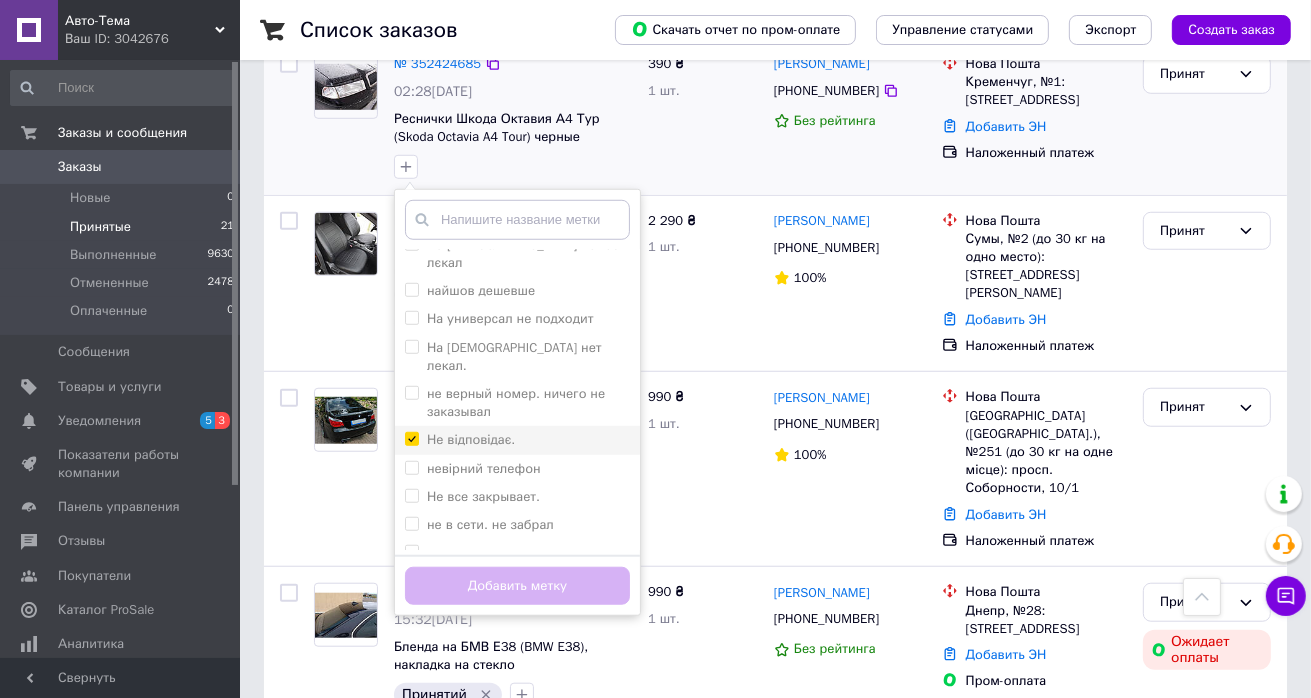 checkbox on "true" 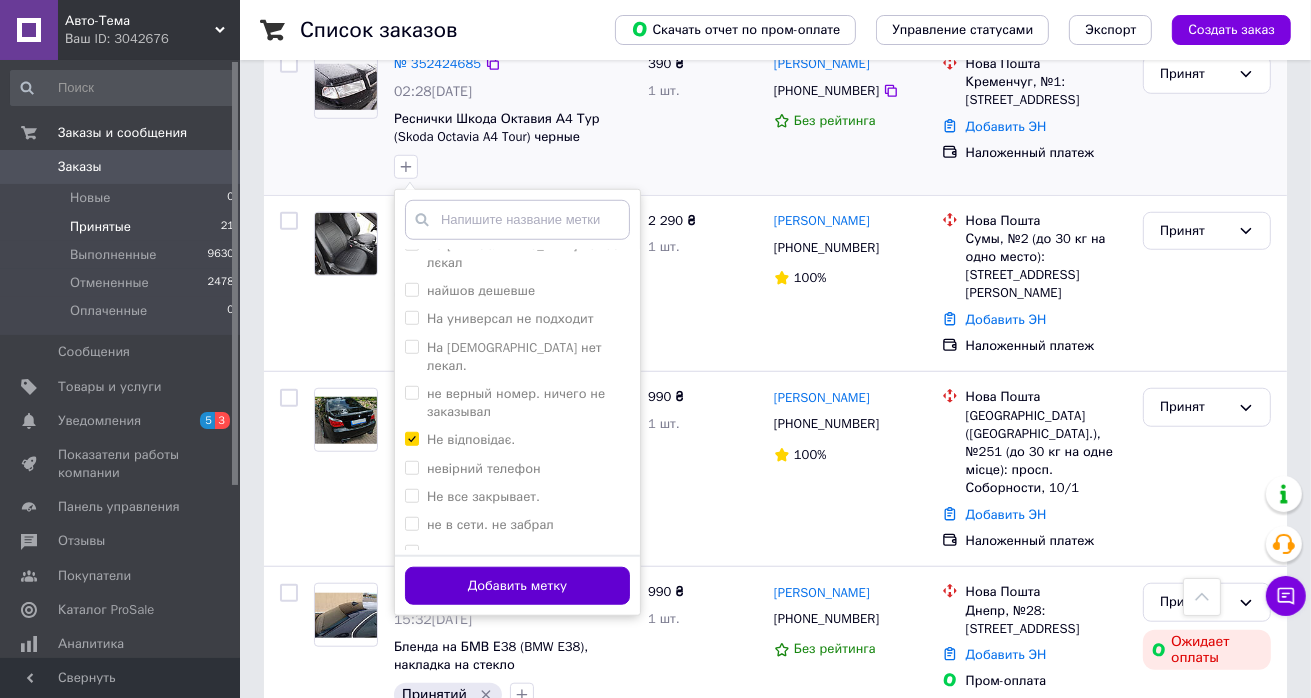 click on "Добавить метку" at bounding box center [517, 586] 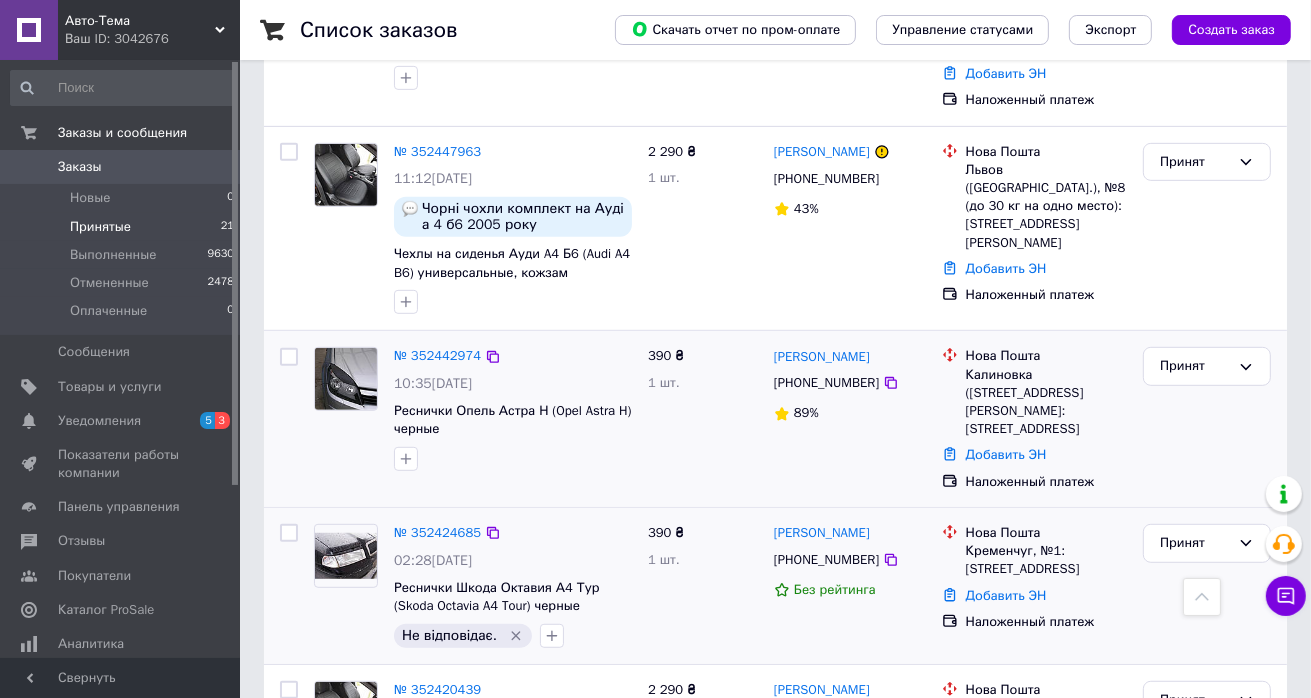 scroll, scrollTop: 800, scrollLeft: 0, axis: vertical 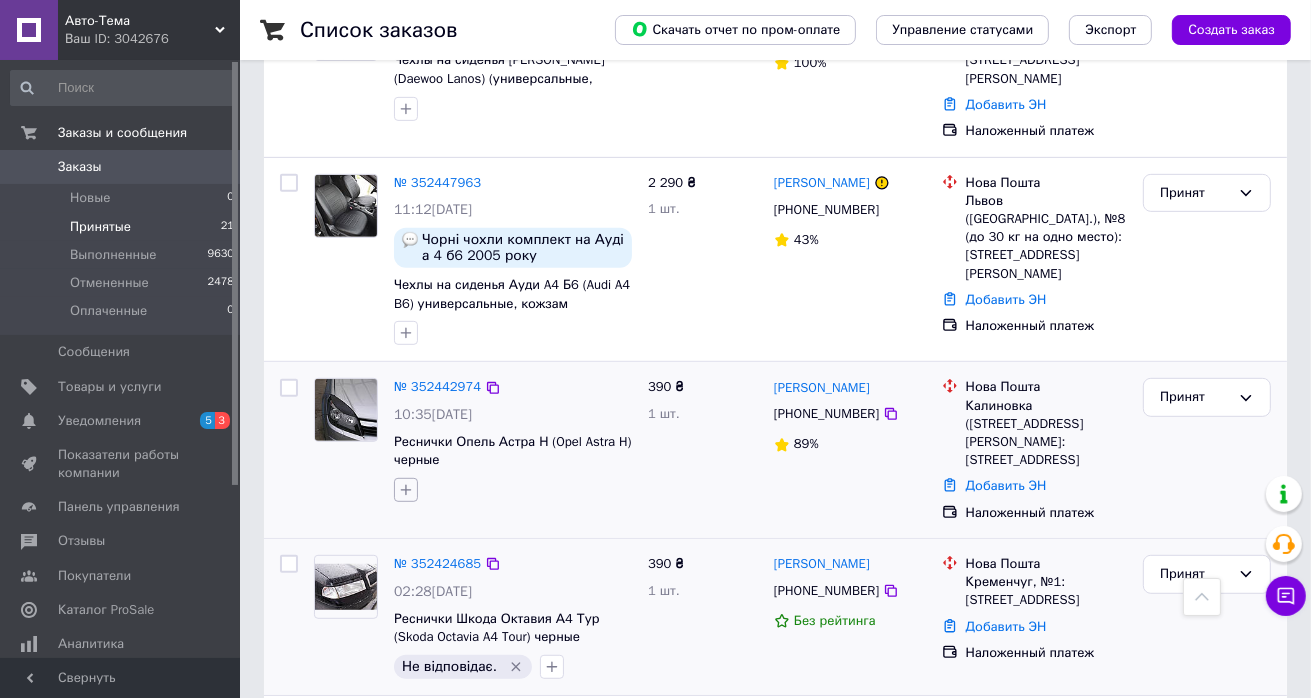 click 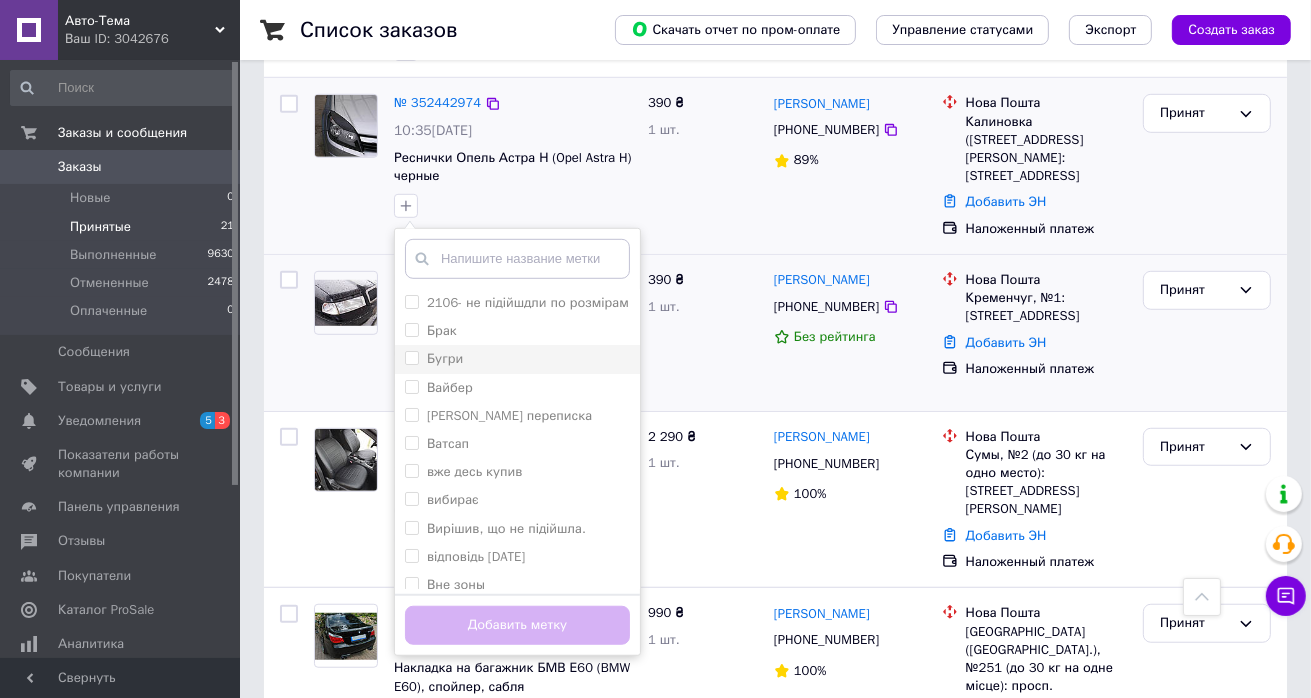 scroll, scrollTop: 1100, scrollLeft: 0, axis: vertical 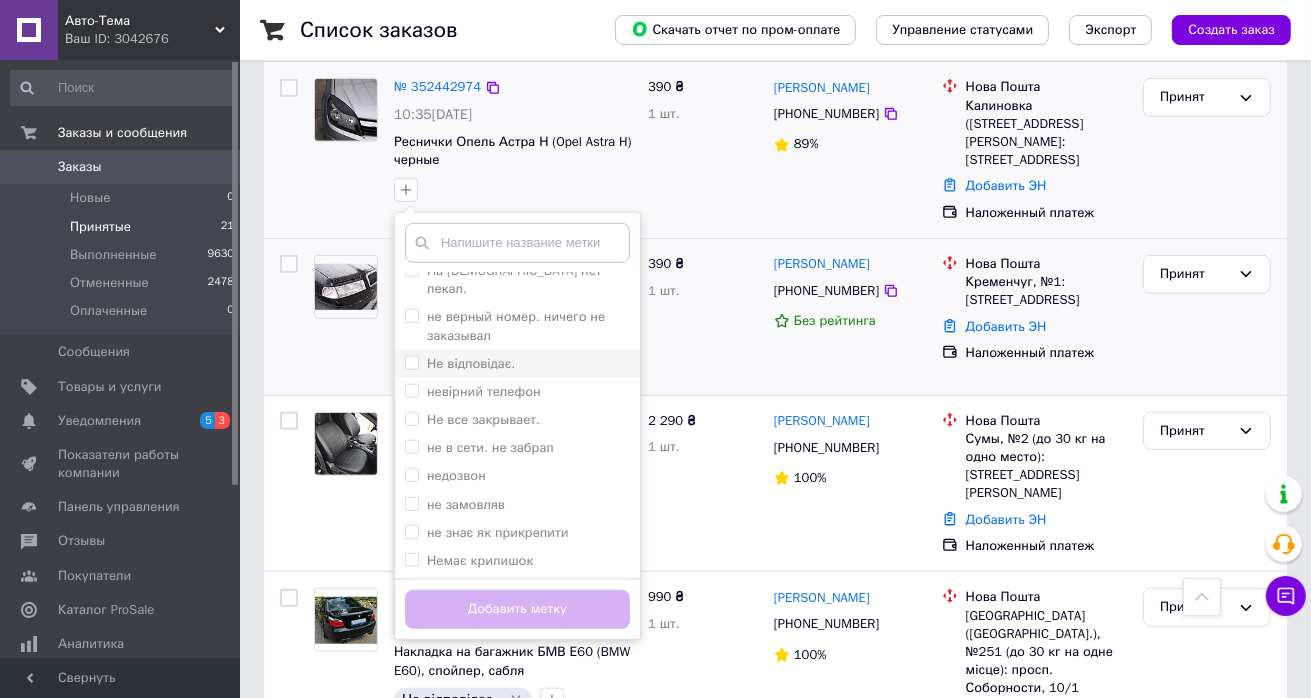click on "Не відповідає." at bounding box center (471, 363) 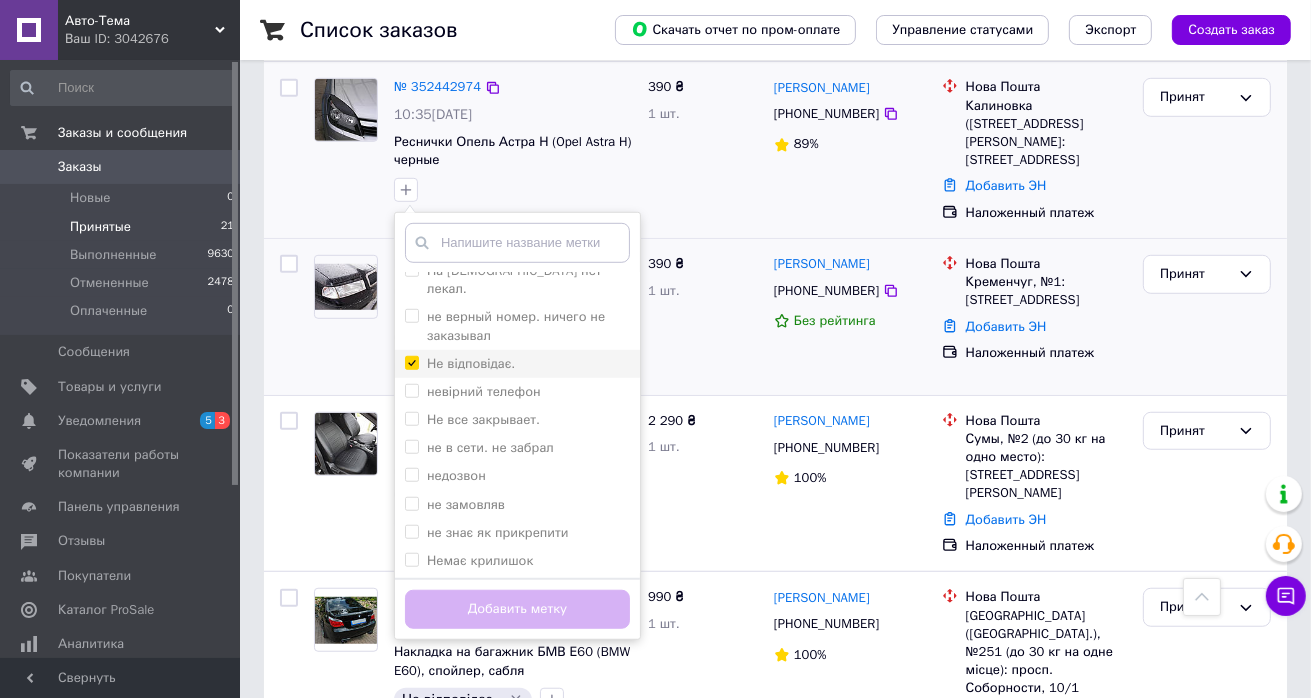 checkbox on "true" 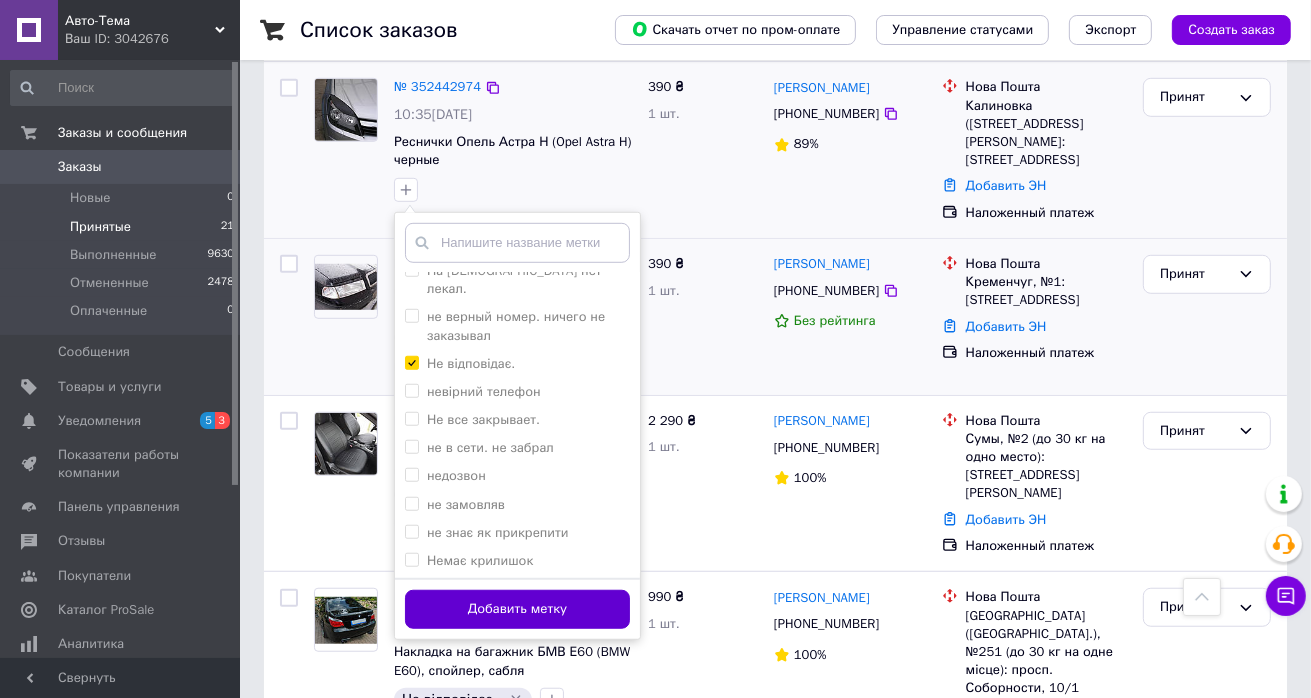 click on "Добавить метку" at bounding box center [517, 609] 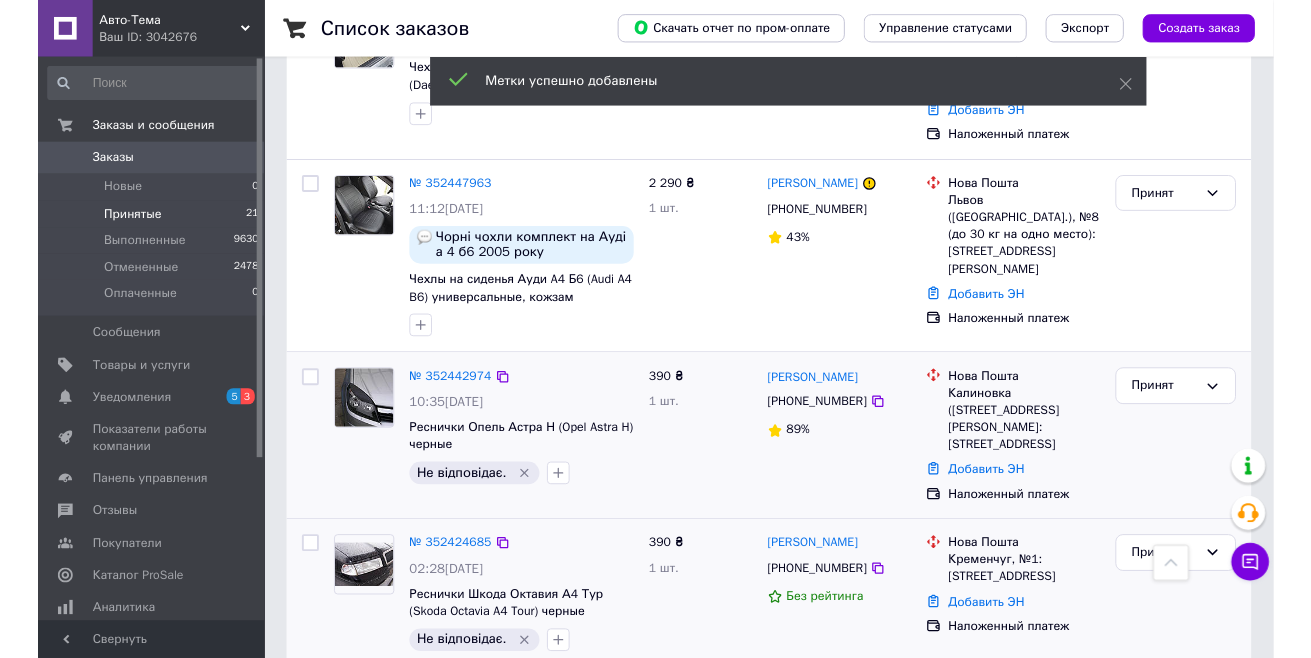 scroll, scrollTop: 700, scrollLeft: 0, axis: vertical 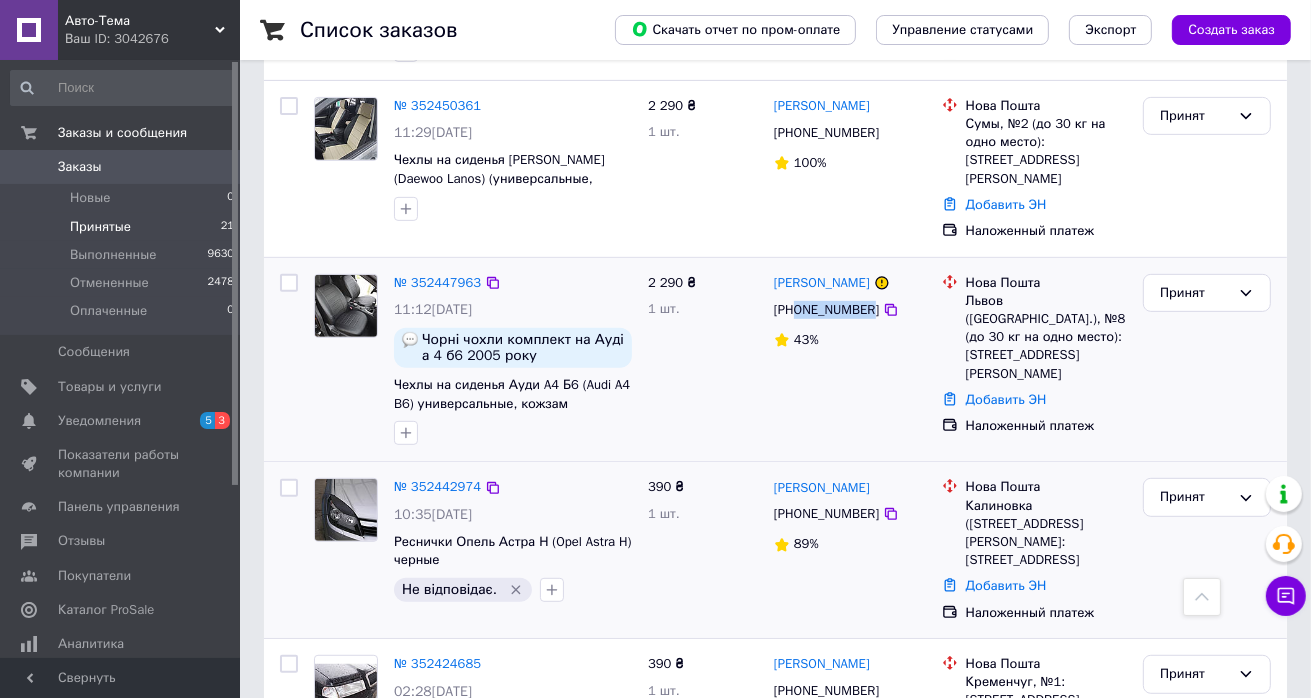 copy on "0931247127" 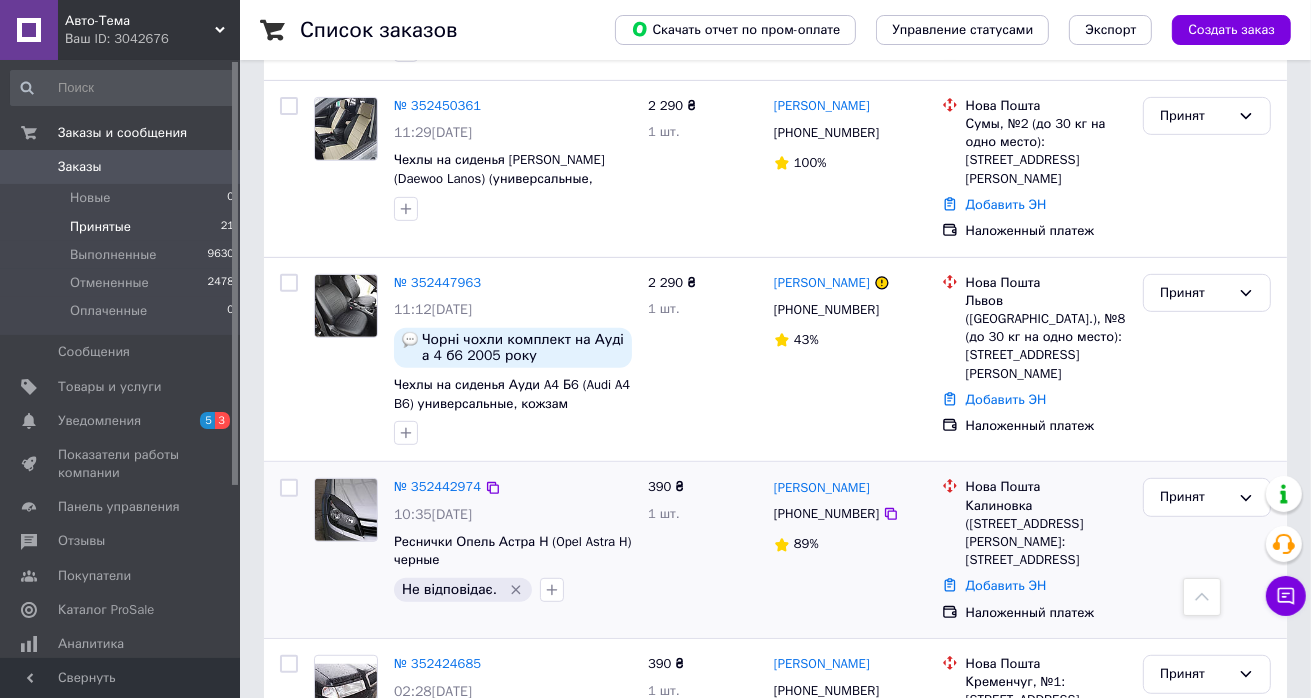 click on "Принятые 21" at bounding box center (123, 227) 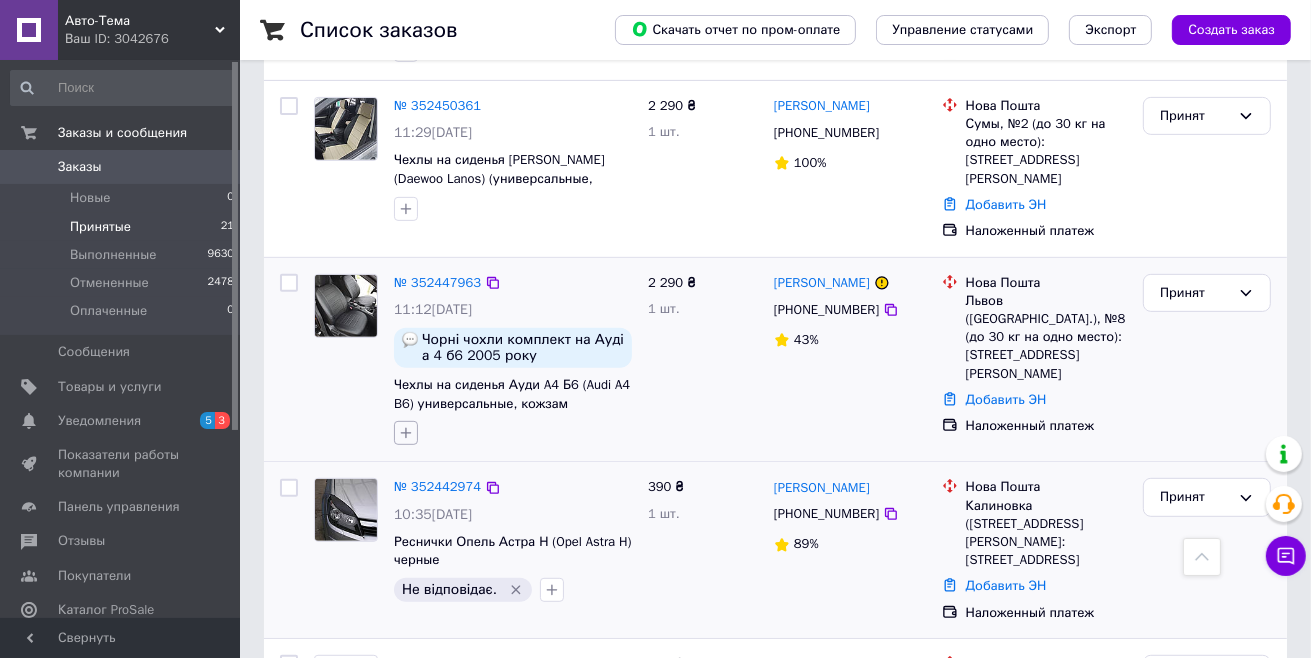 click 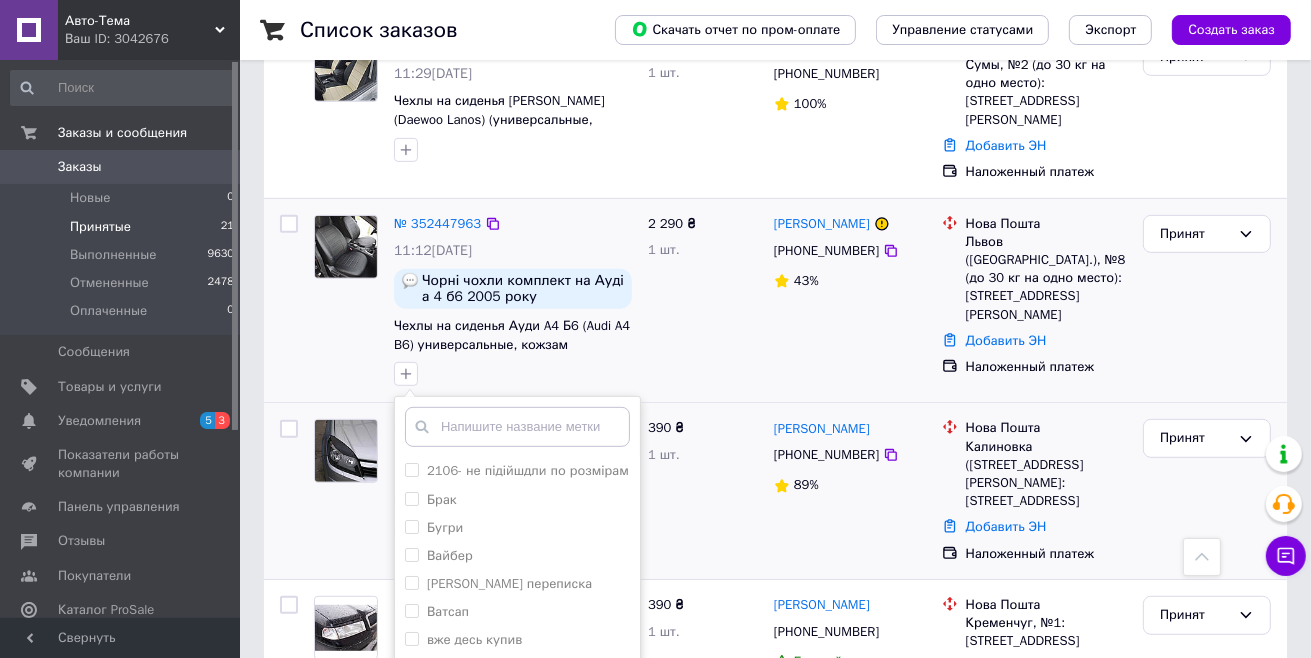 scroll, scrollTop: 900, scrollLeft: 0, axis: vertical 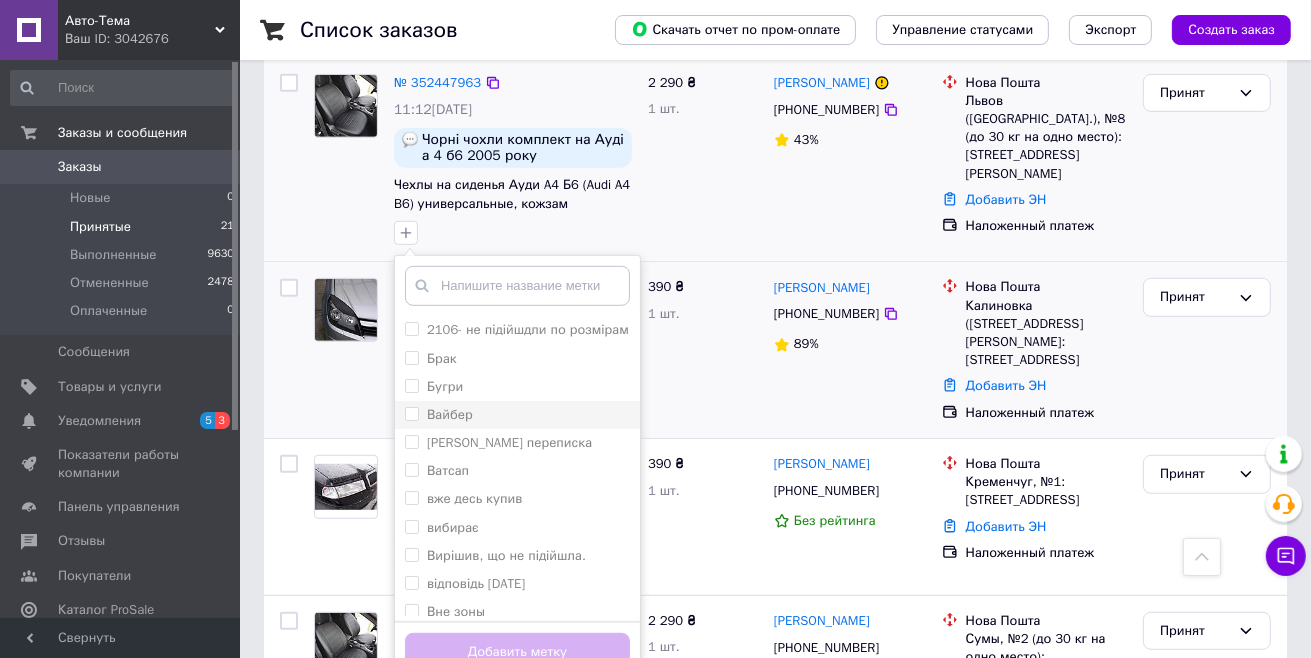 click on "Вайбер" at bounding box center (517, 415) 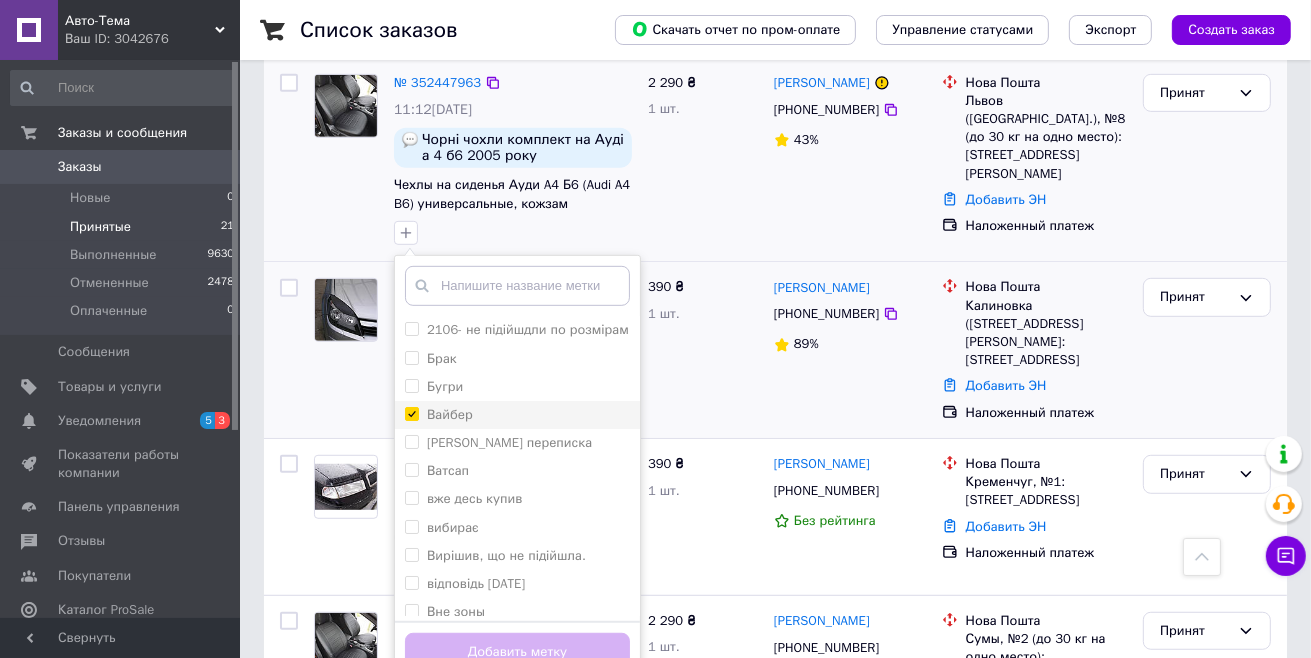 checkbox on "true" 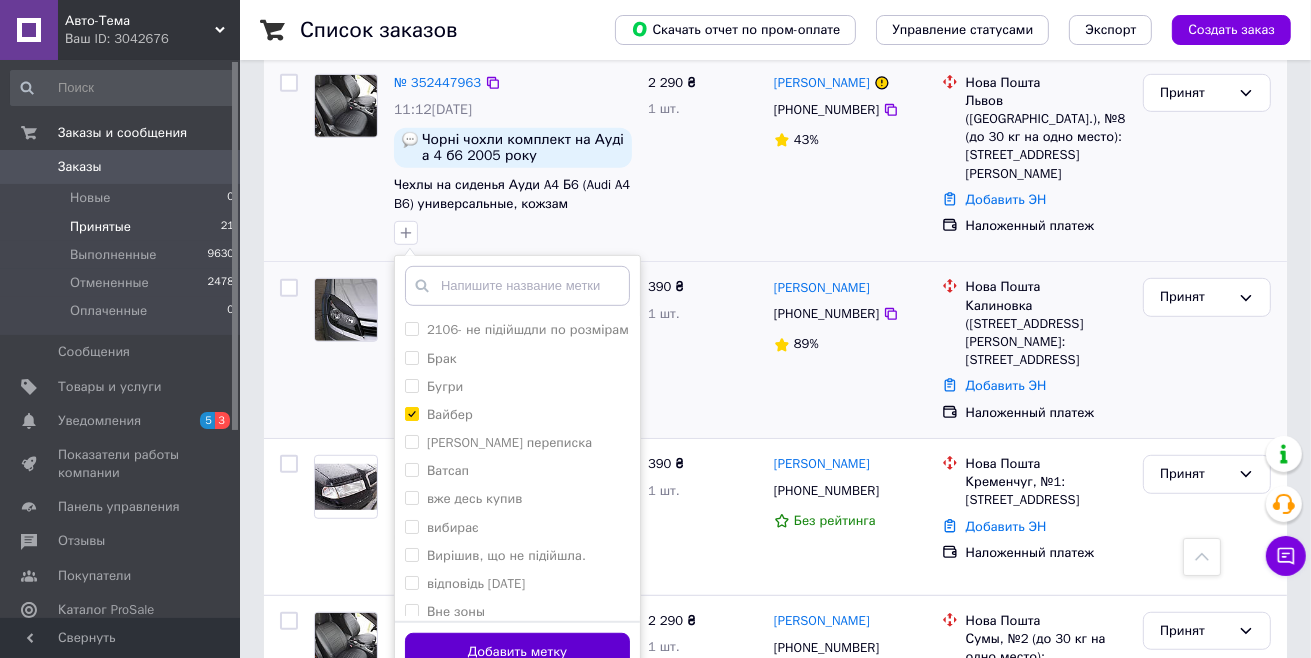 click on "Добавить метку" at bounding box center [517, 652] 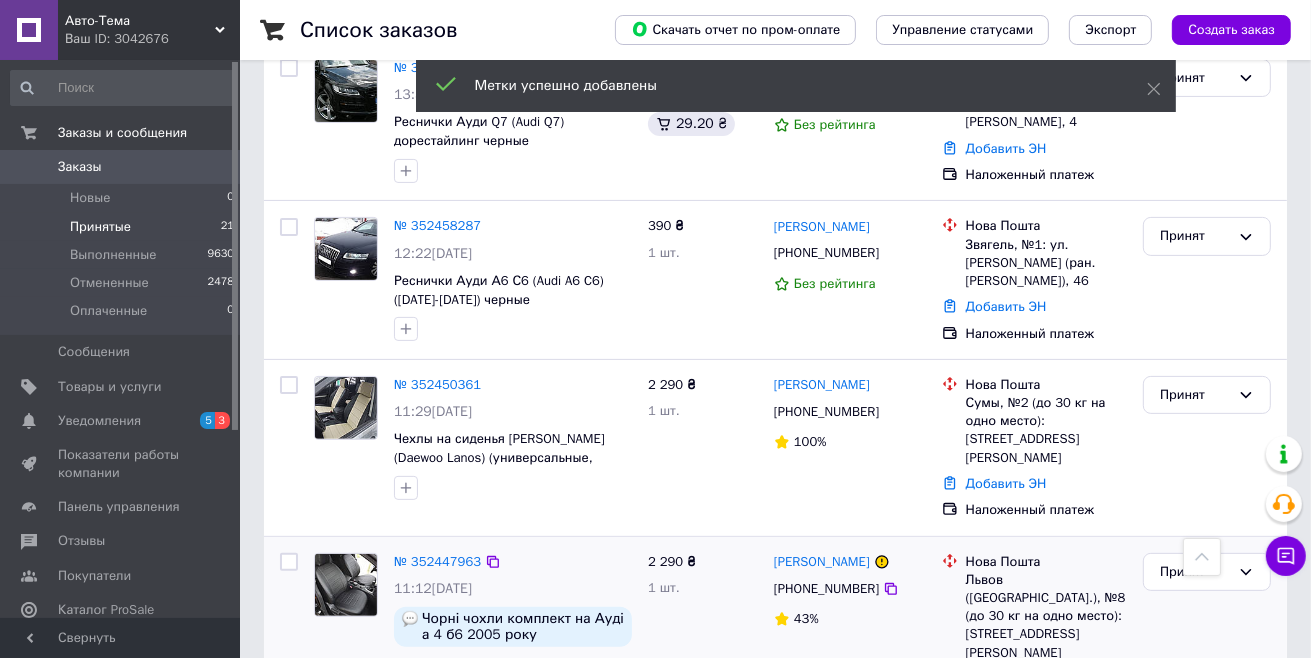 scroll, scrollTop: 400, scrollLeft: 0, axis: vertical 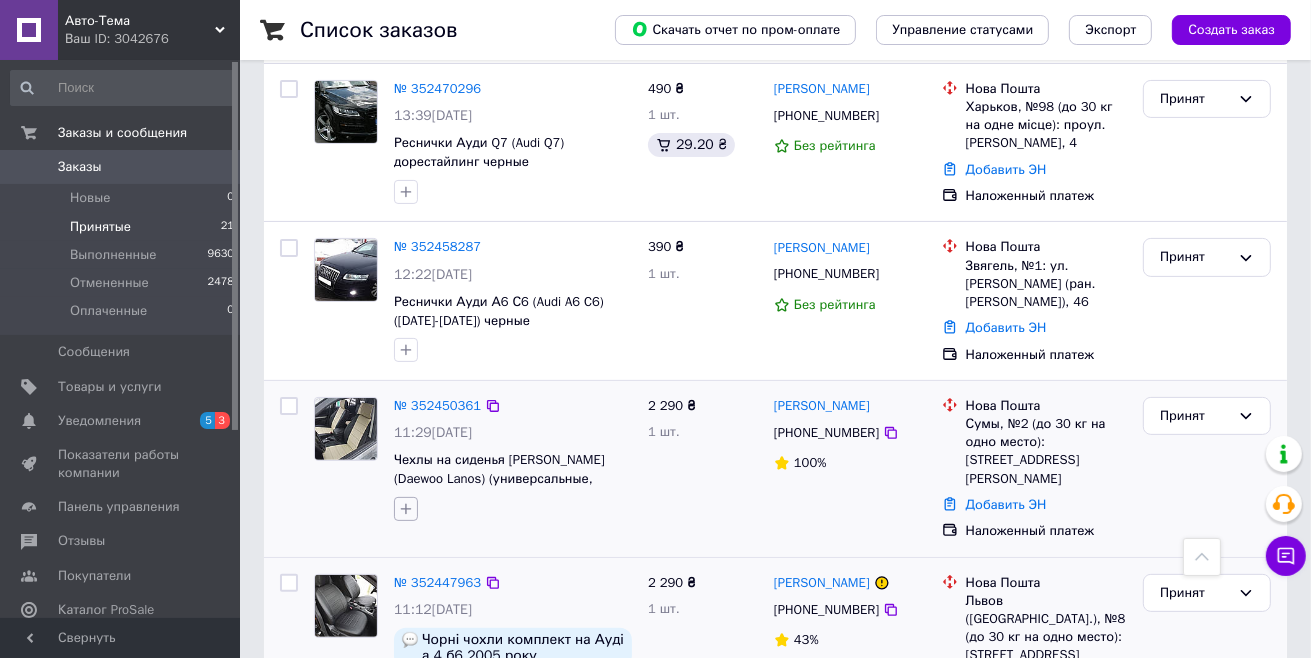 click 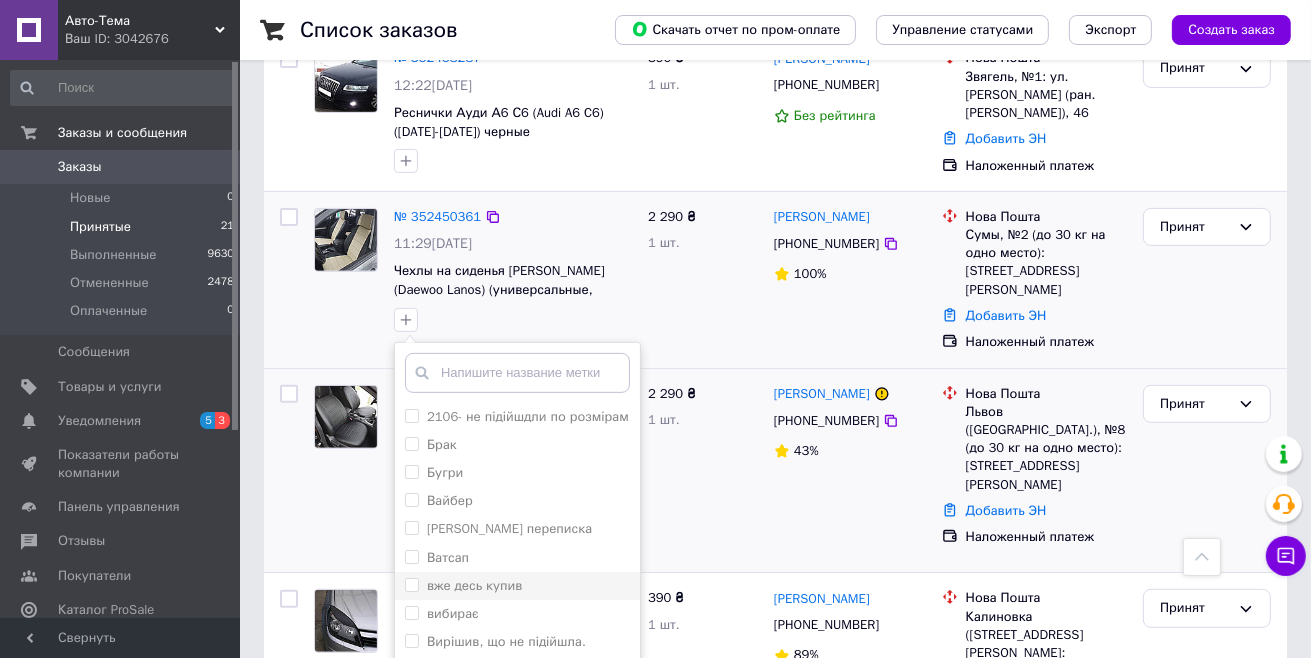 scroll, scrollTop: 700, scrollLeft: 0, axis: vertical 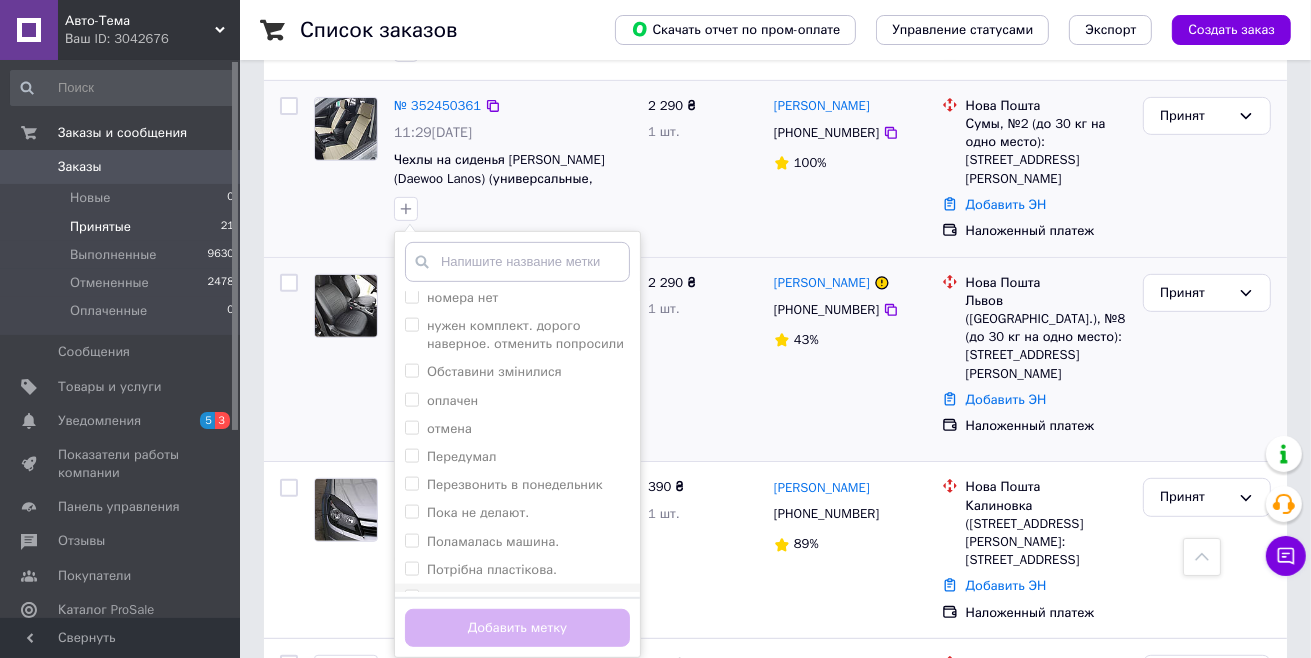 click on "принят" at bounding box center [448, 597] 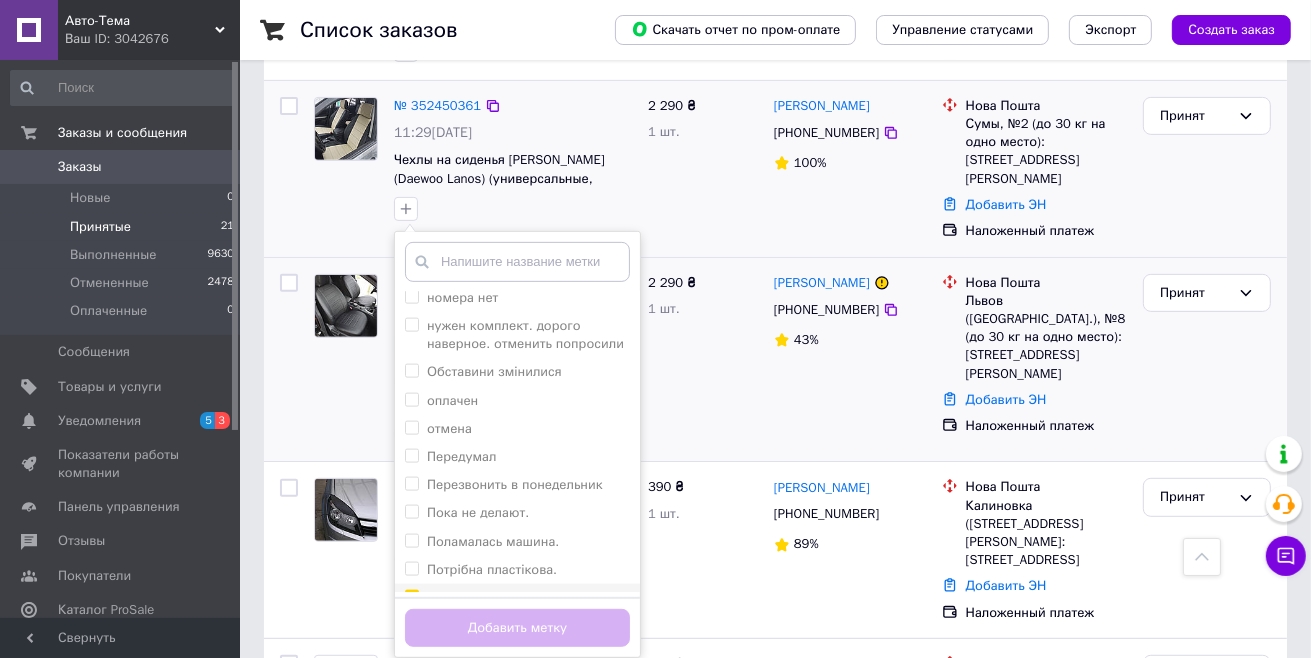 checkbox on "true" 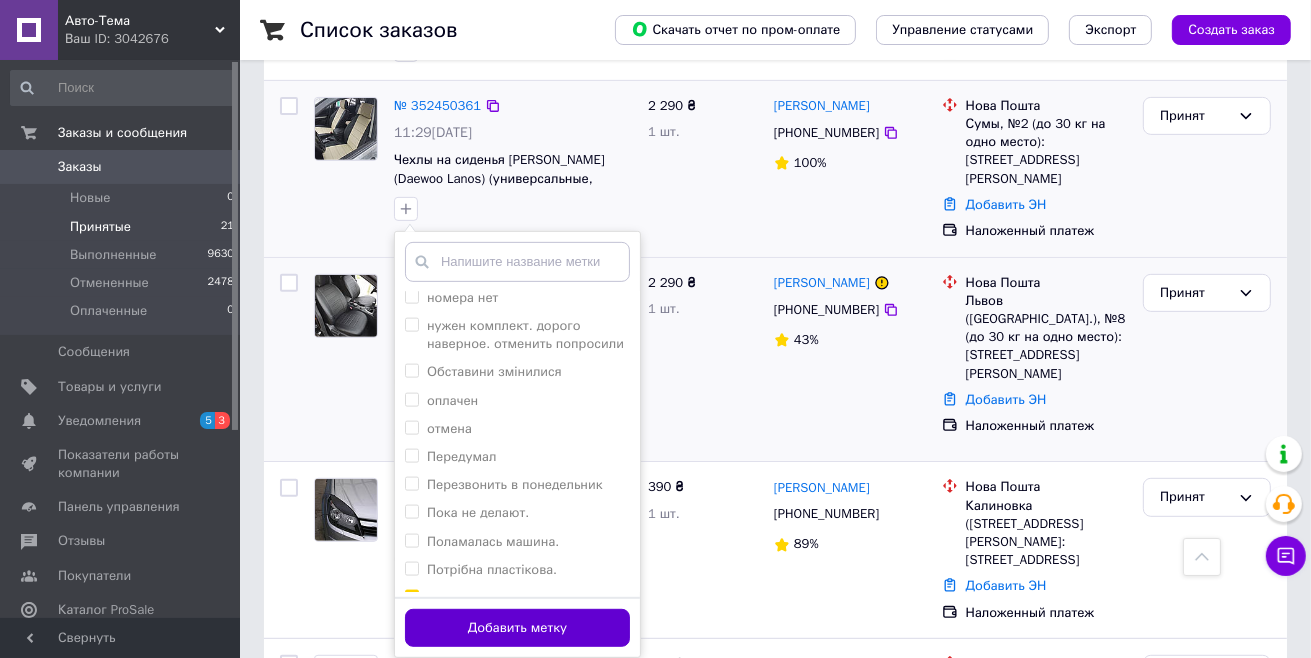 click on "Добавить метку" at bounding box center (517, 628) 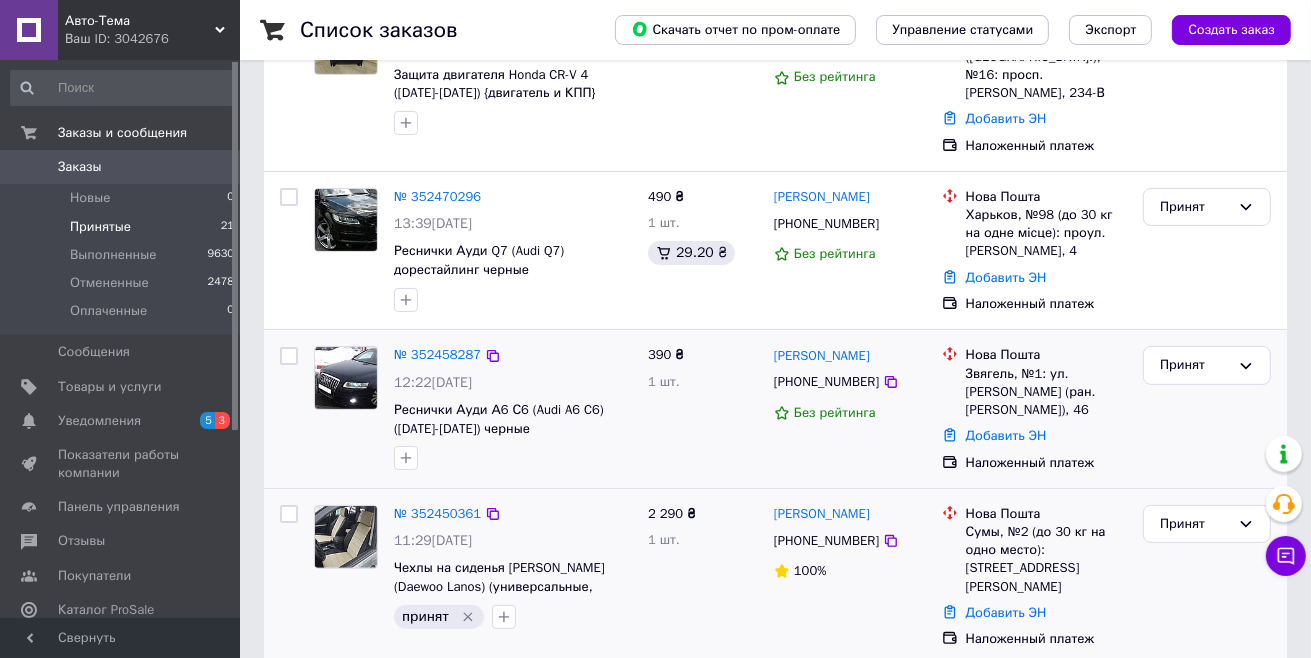 scroll, scrollTop: 300, scrollLeft: 0, axis: vertical 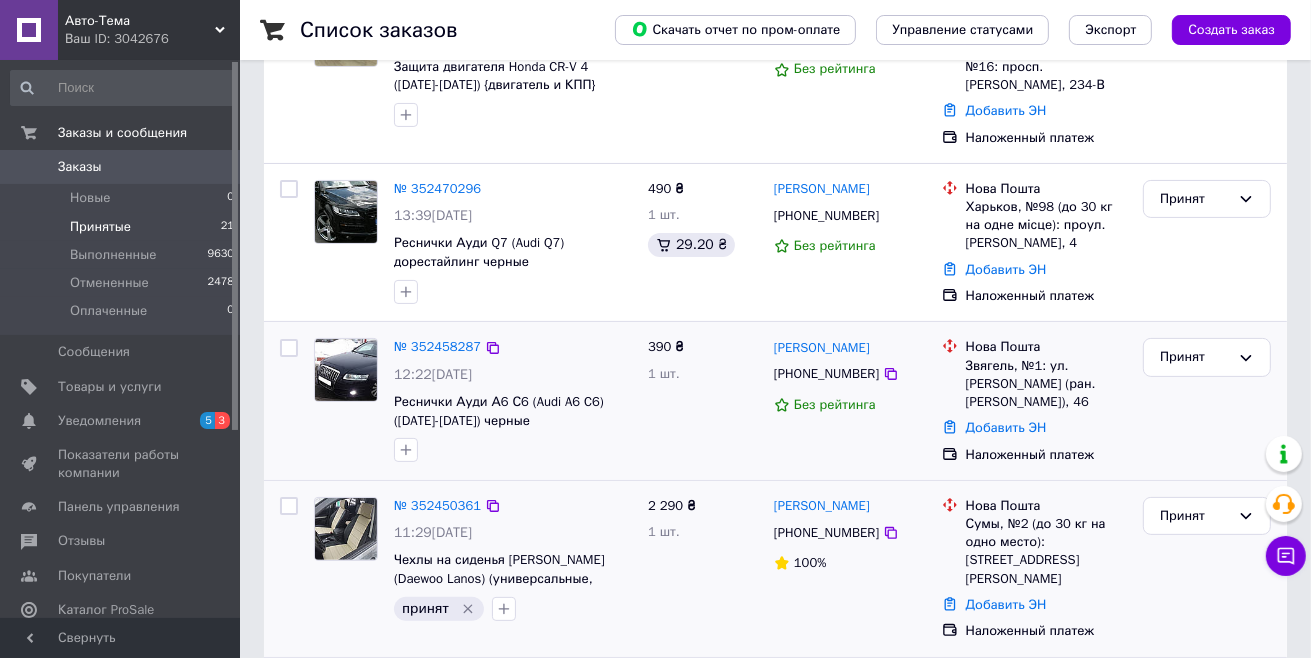 drag, startPoint x: 656, startPoint y: 432, endPoint x: 628, endPoint y: 441, distance: 29.410883 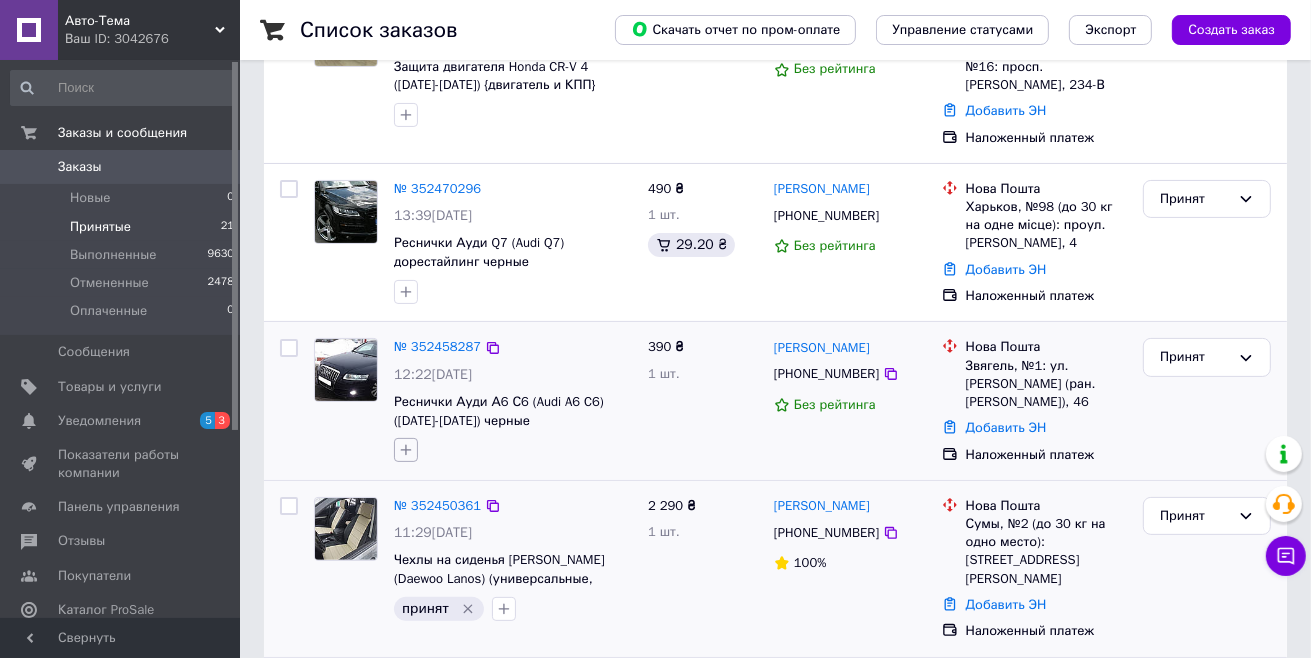 click 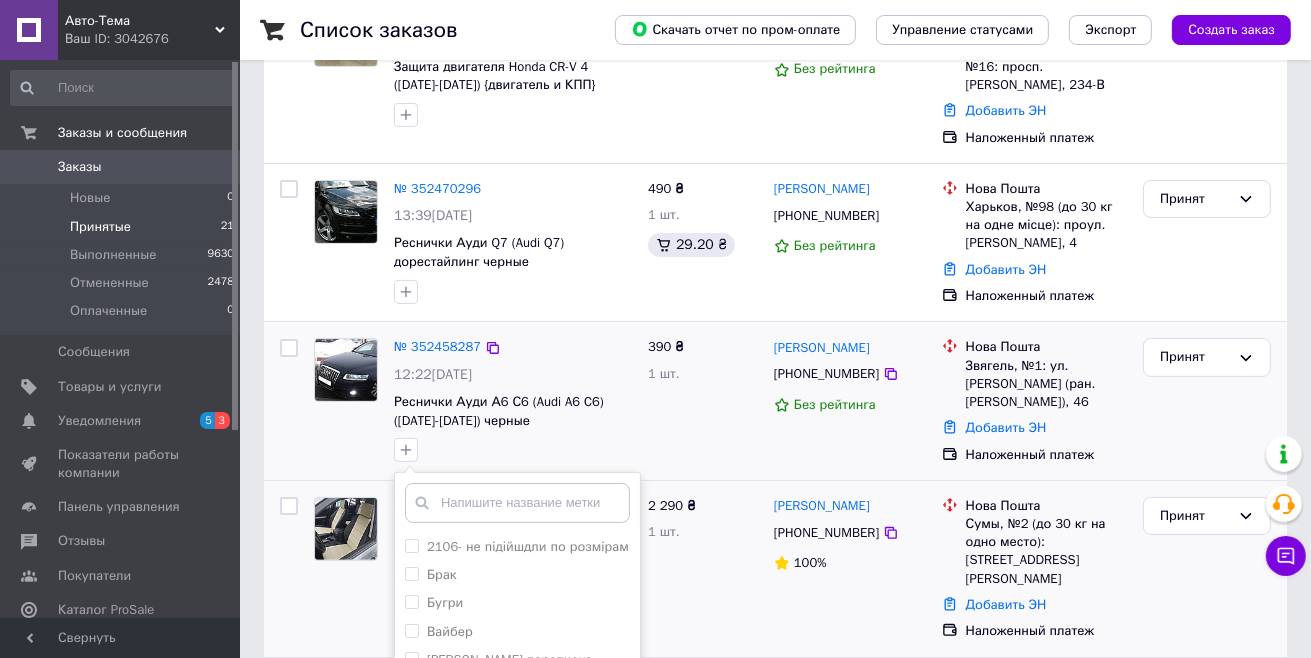 scroll, scrollTop: 500, scrollLeft: 0, axis: vertical 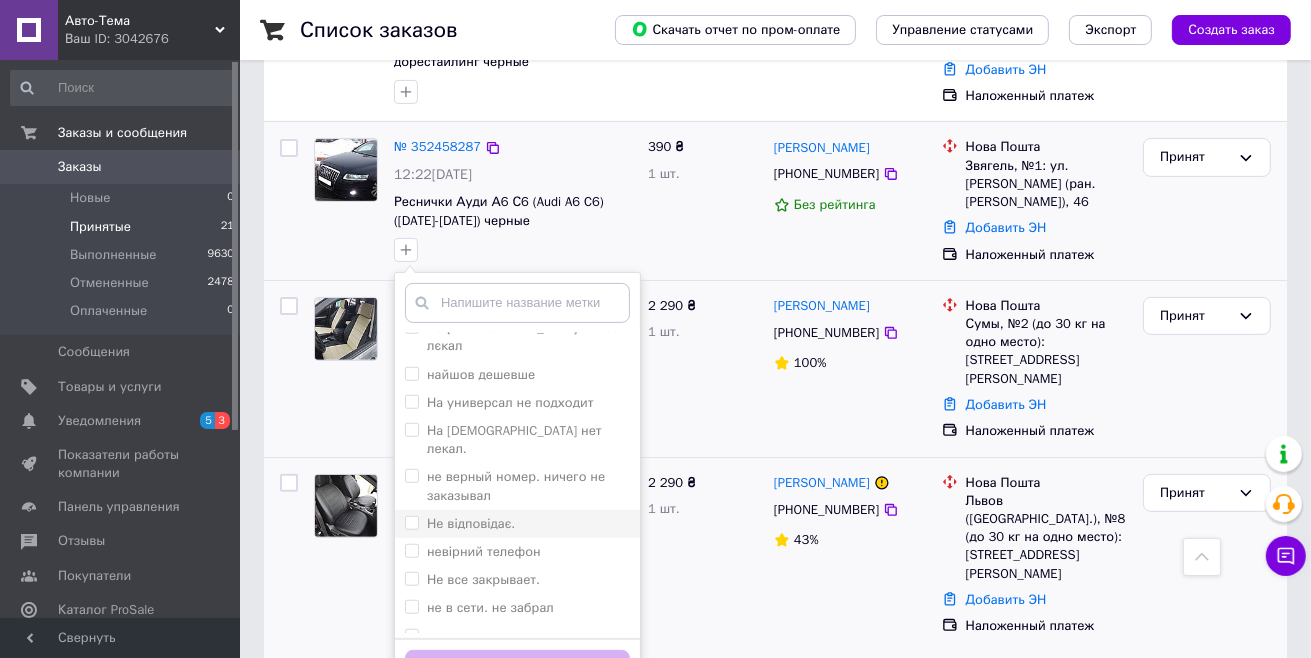 click on "Не відповідає." at bounding box center [471, 523] 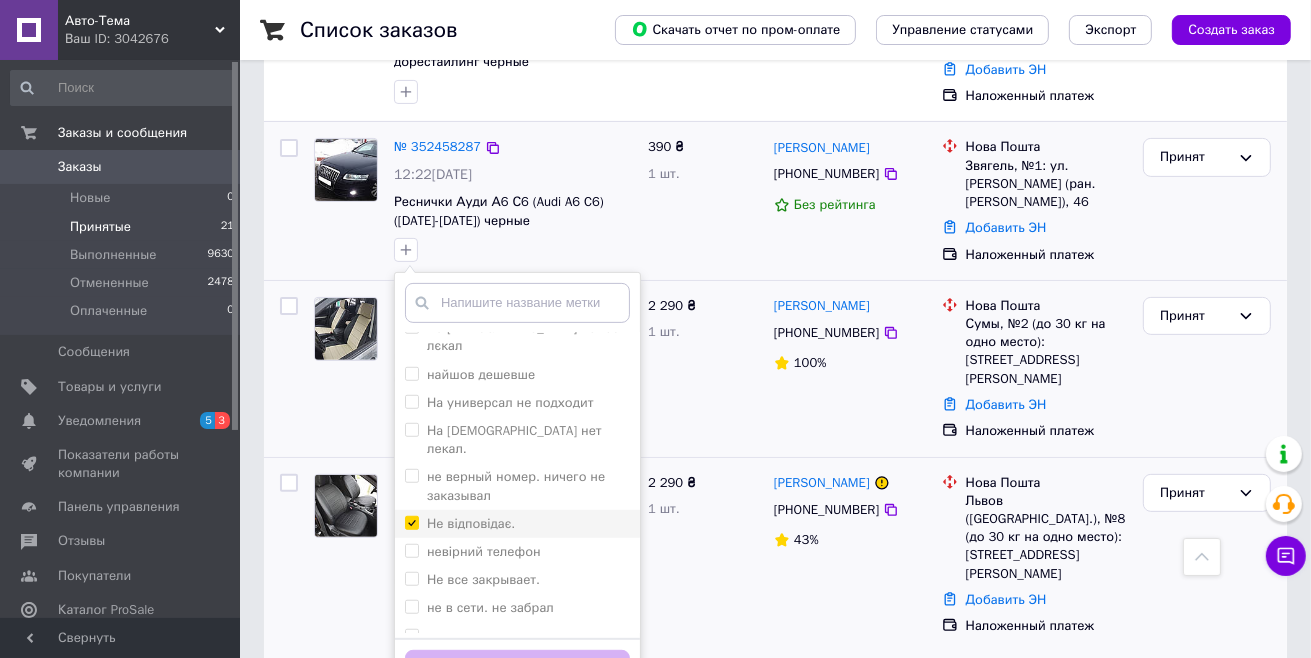 checkbox on "true" 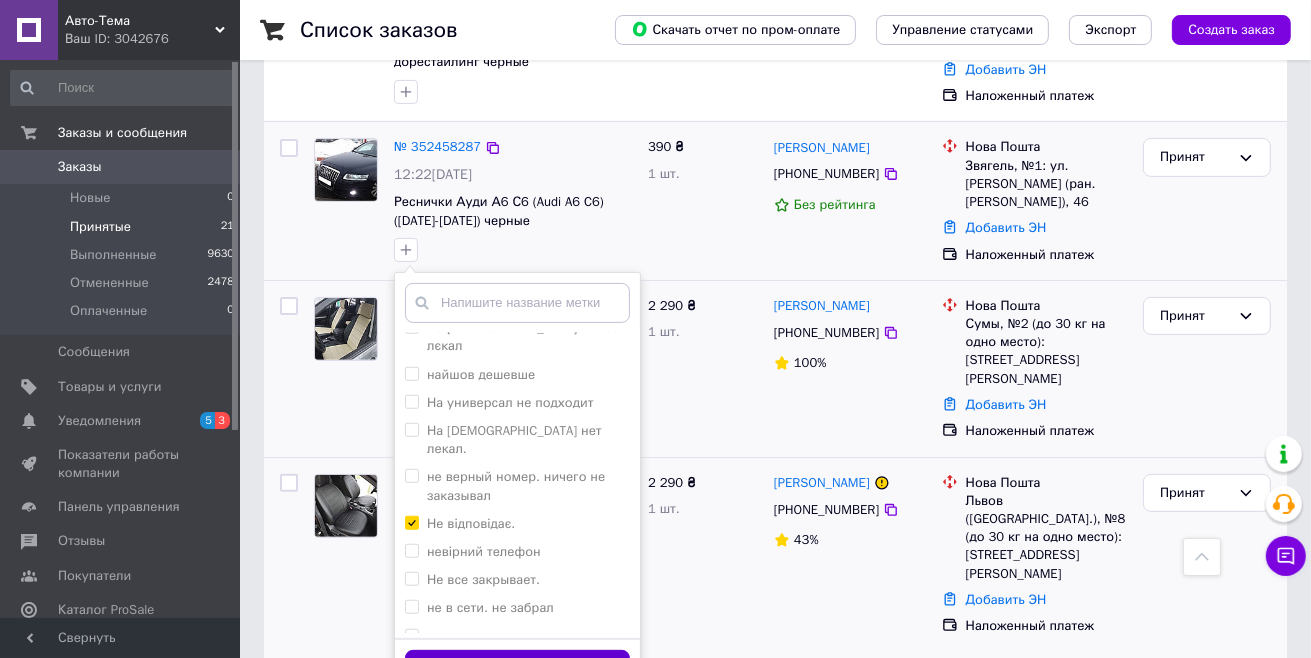 click on "Добавить метку" at bounding box center [517, 669] 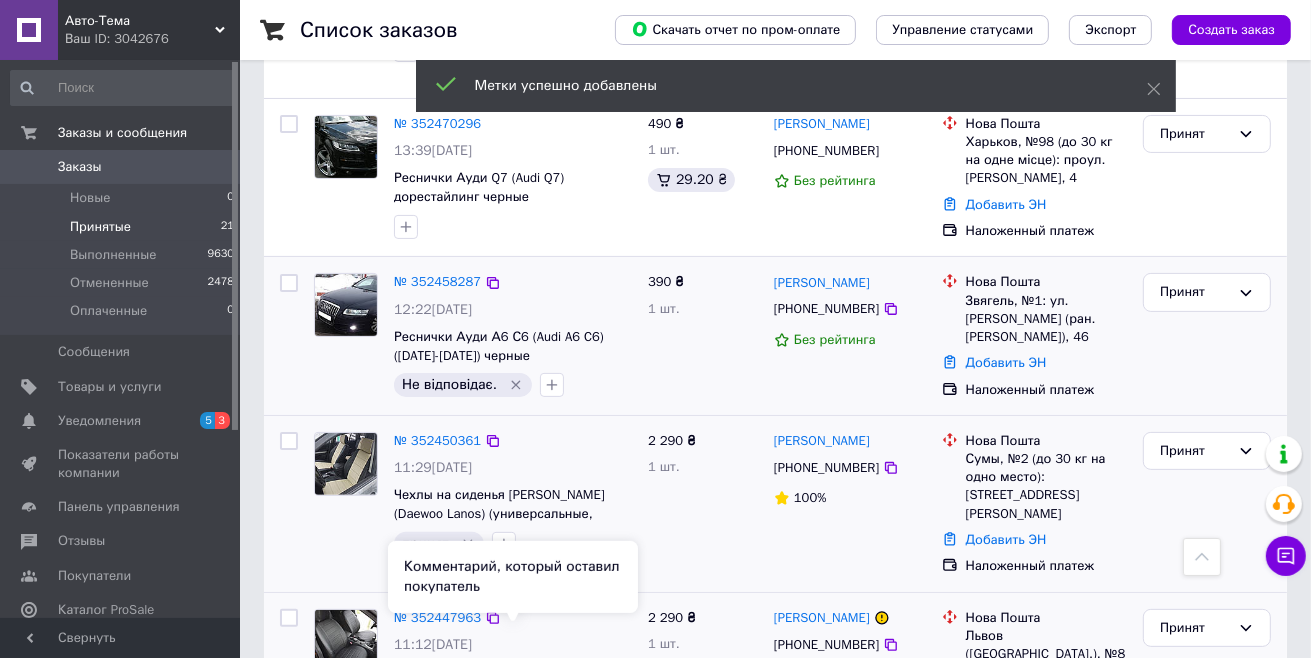 scroll, scrollTop: 100, scrollLeft: 0, axis: vertical 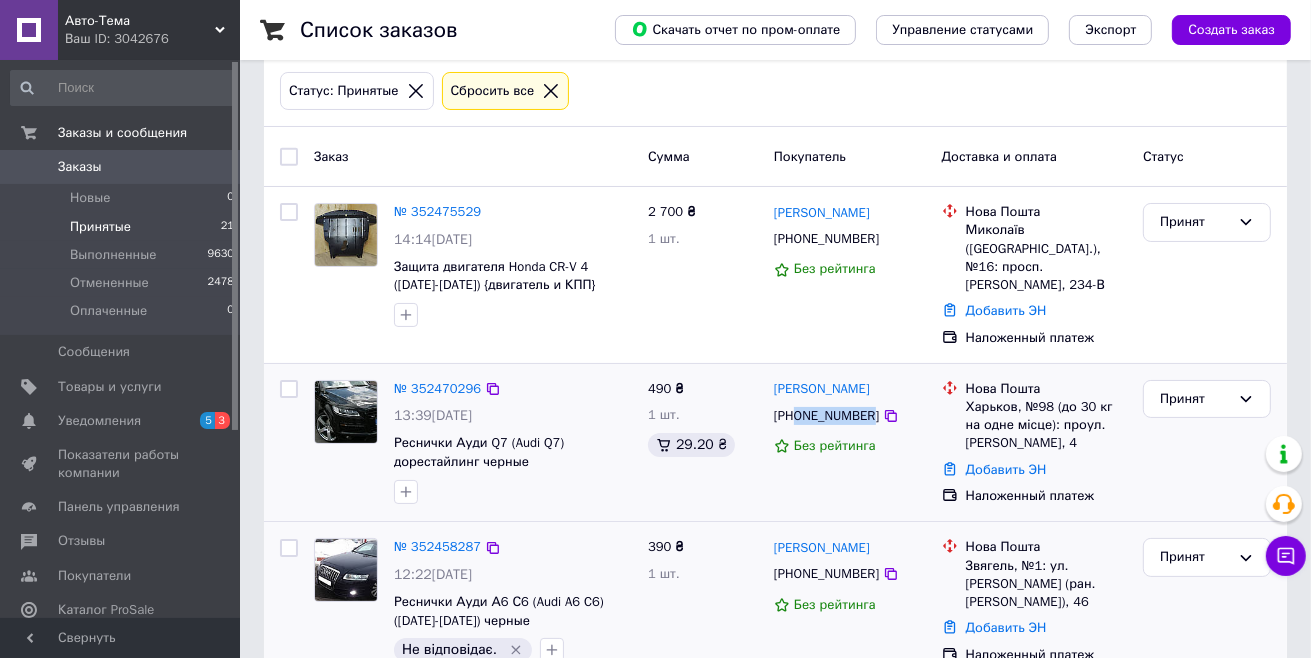 copy on "0733080102" 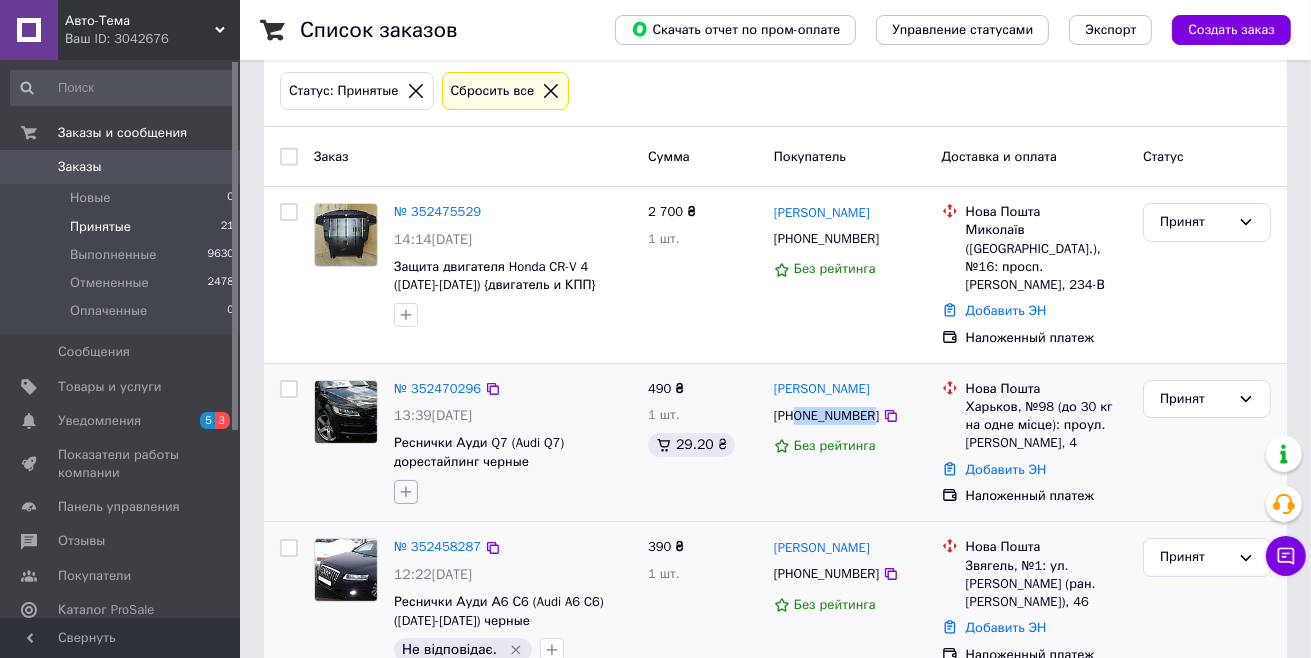 click 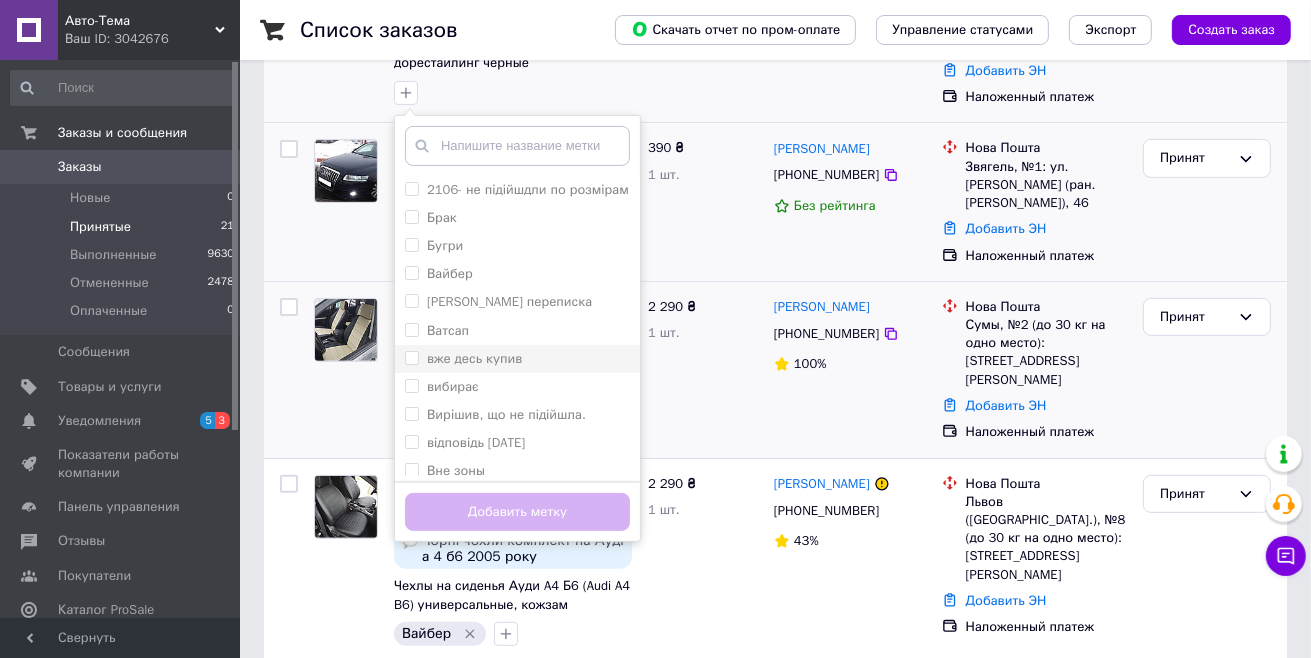 scroll, scrollTop: 500, scrollLeft: 0, axis: vertical 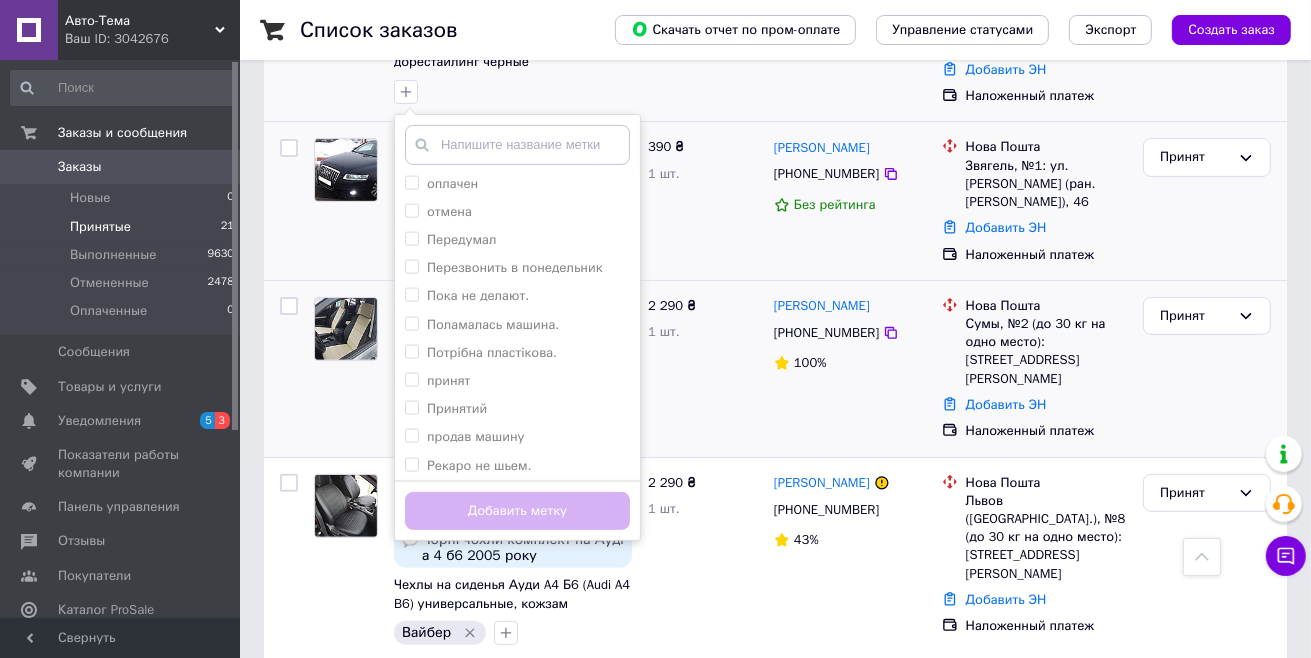 click on "Принятий" at bounding box center [517, 409] 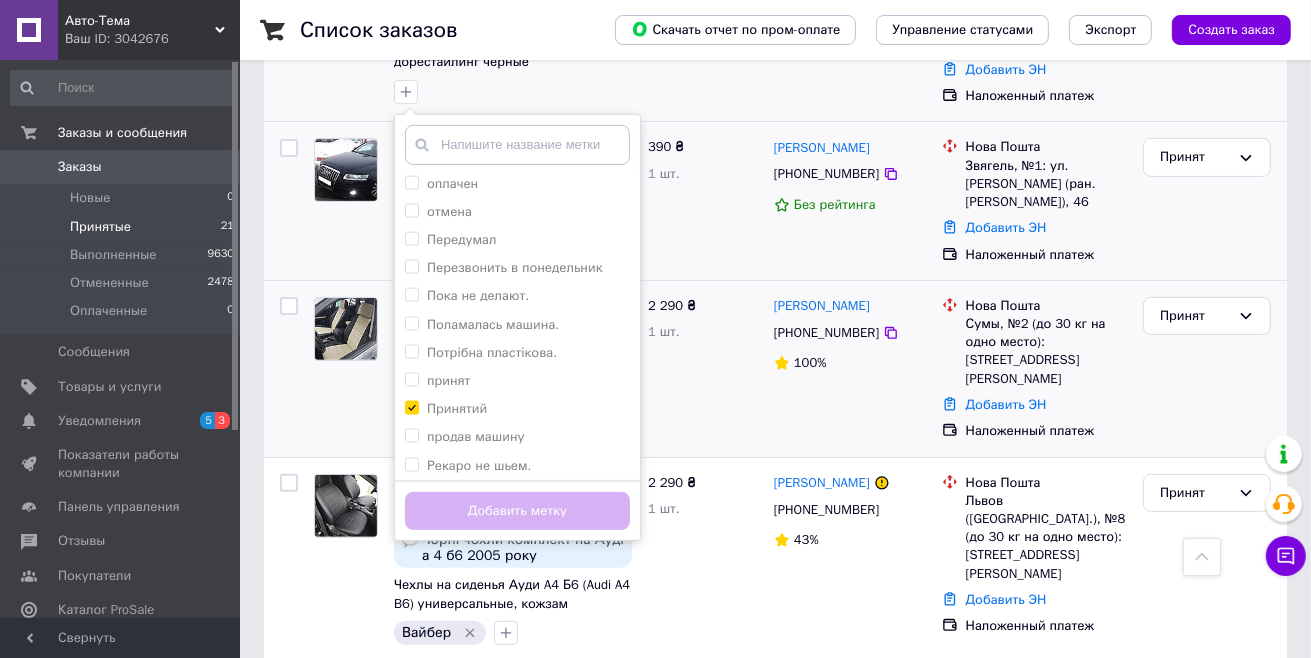 checkbox on "true" 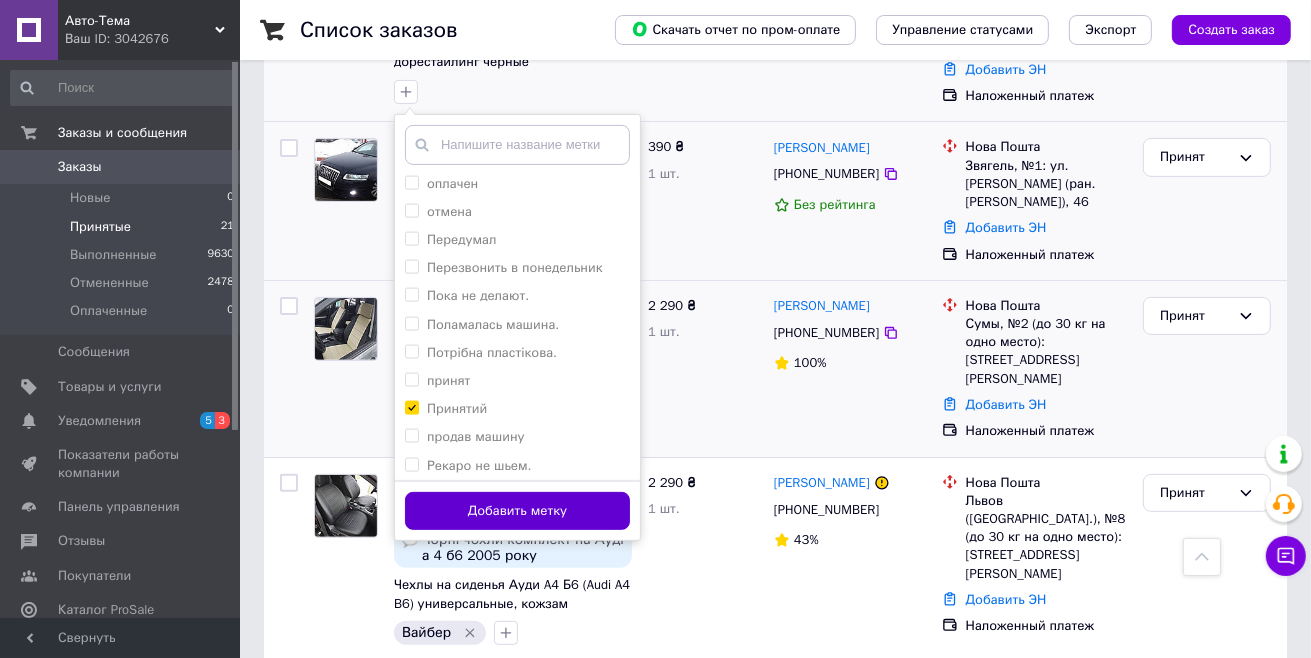 click on "Добавить метку" at bounding box center [517, 511] 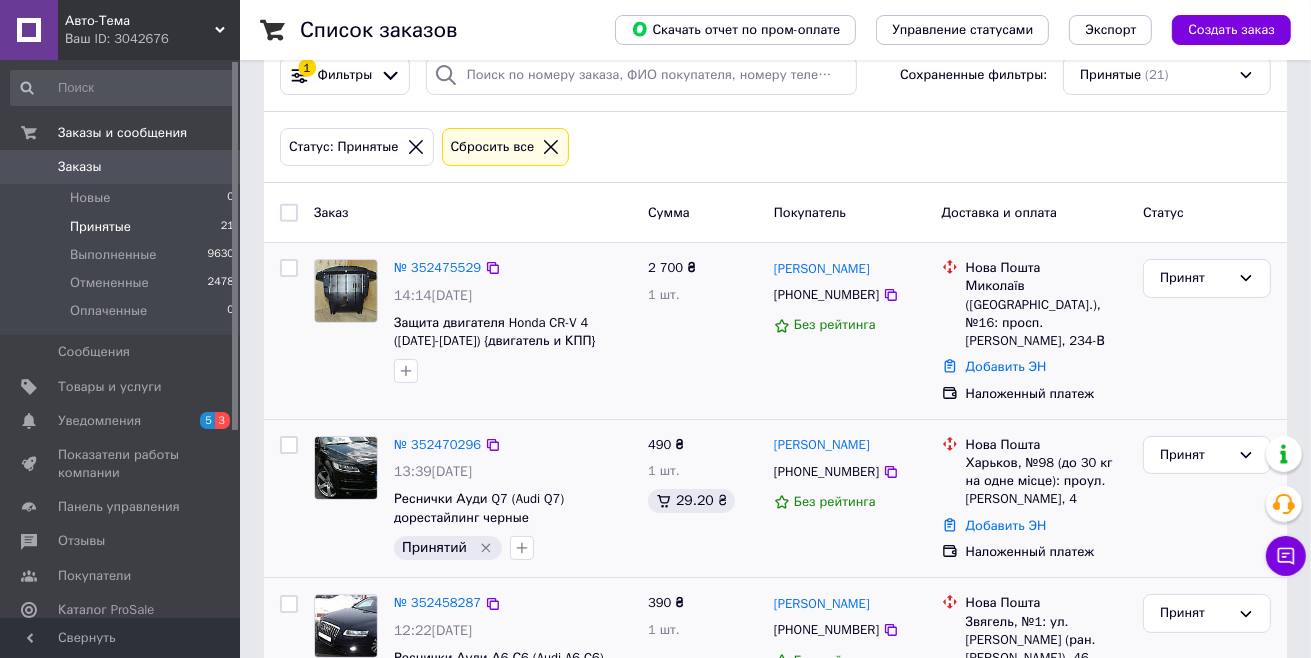 scroll, scrollTop: 0, scrollLeft: 0, axis: both 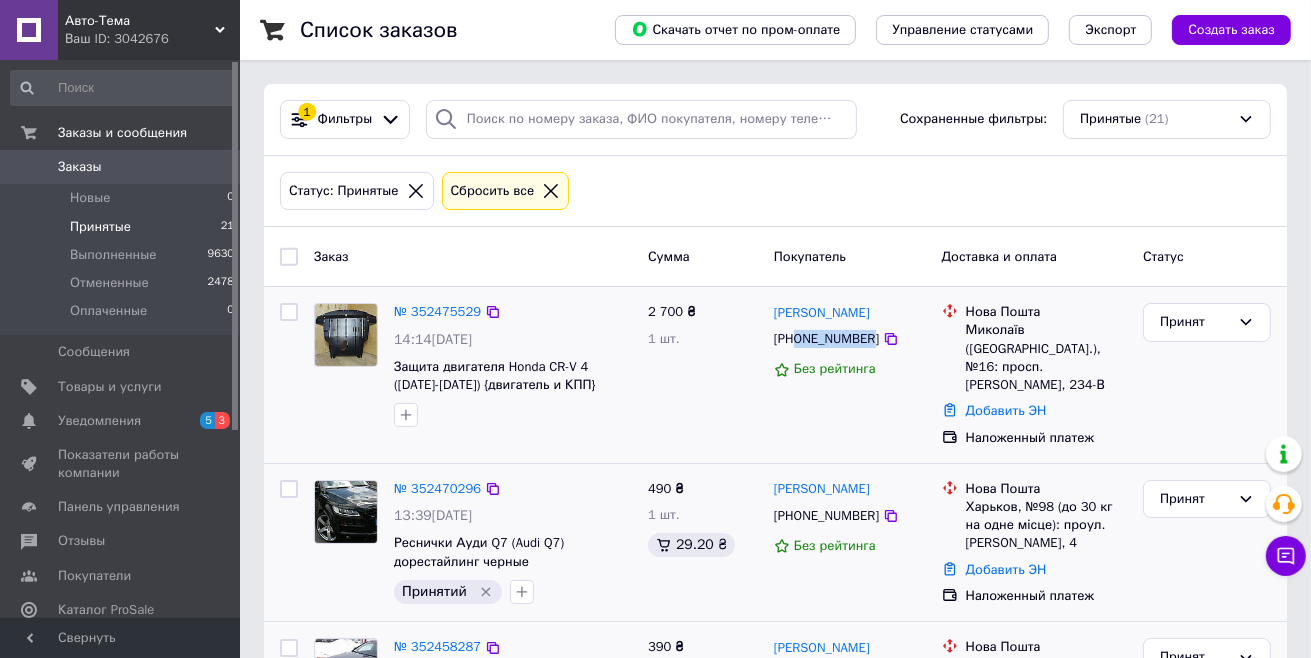 drag, startPoint x: 868, startPoint y: 338, endPoint x: 796, endPoint y: 334, distance: 72.11102 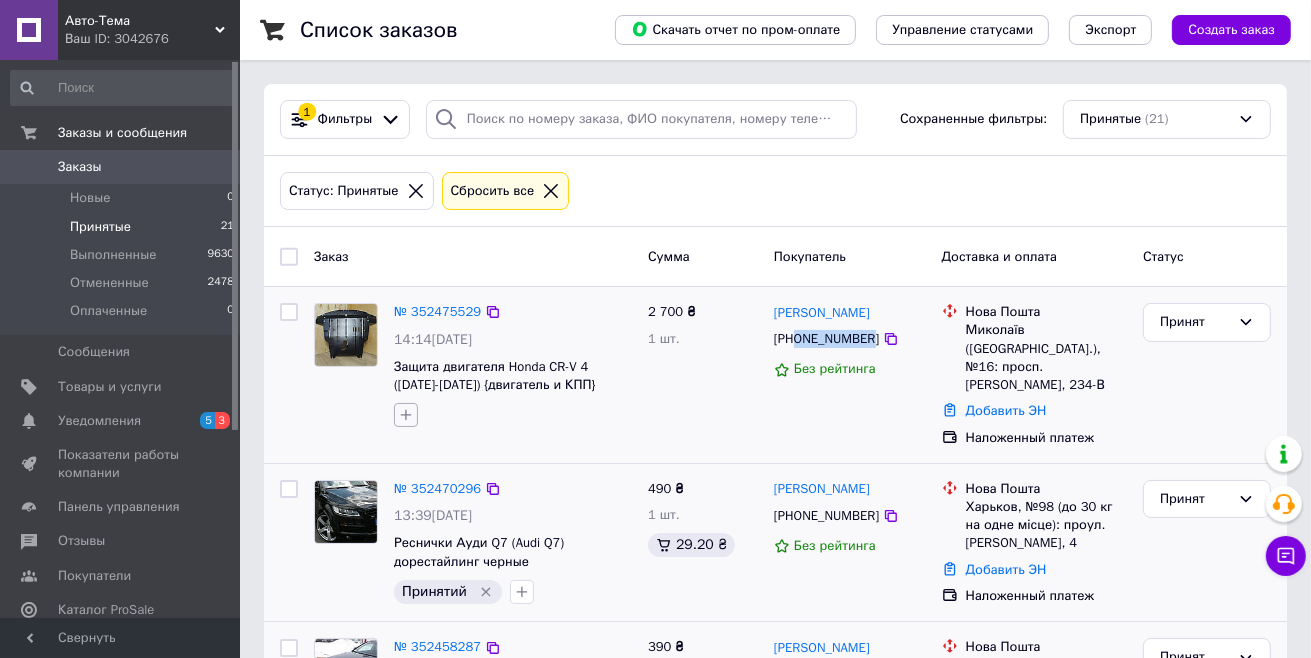 click 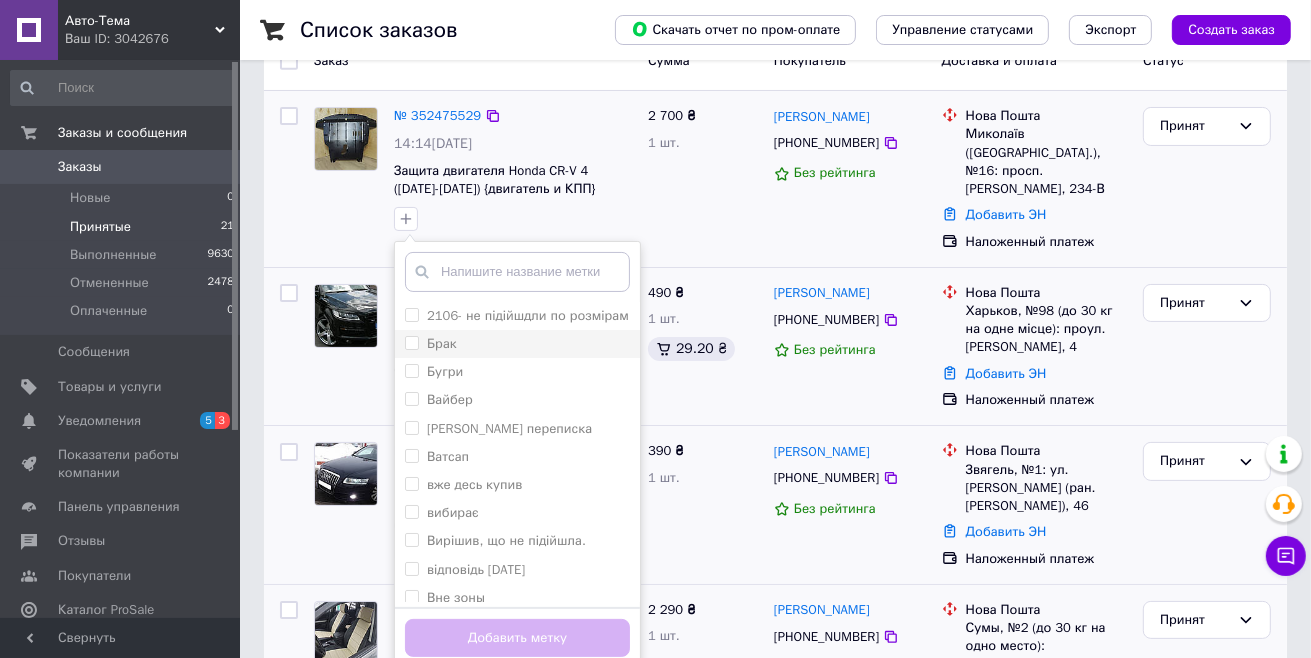scroll, scrollTop: 200, scrollLeft: 0, axis: vertical 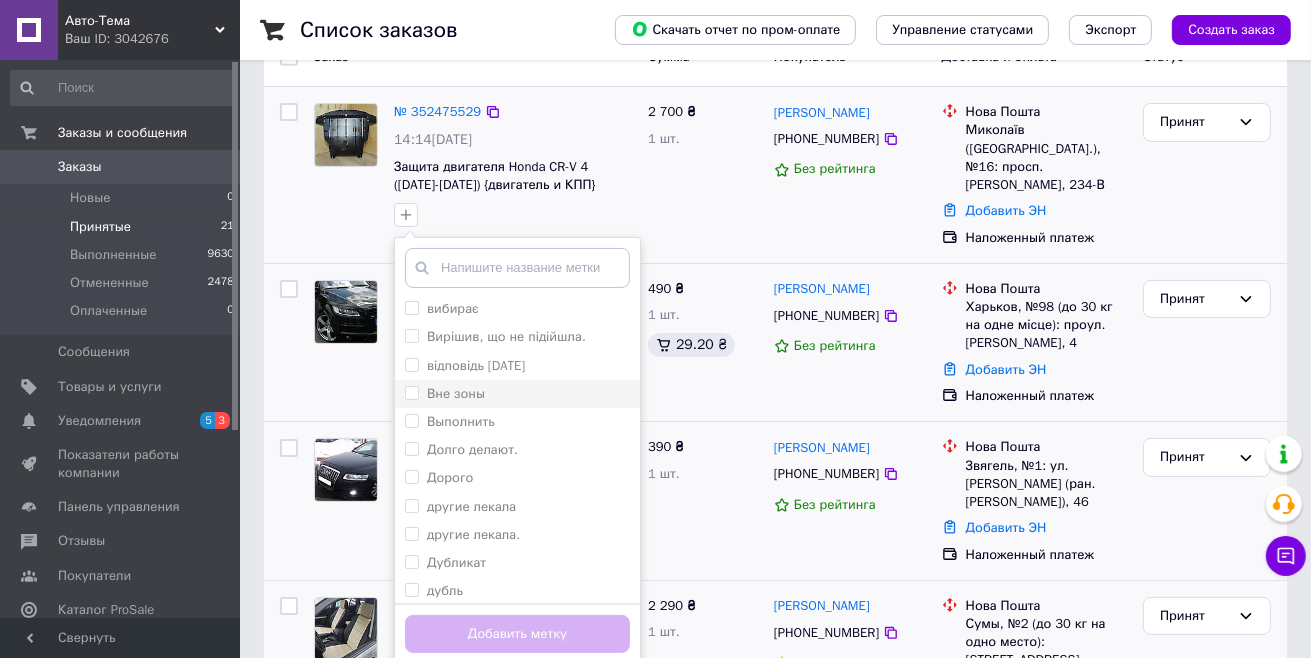 click on "Вне зоны" at bounding box center (456, 393) 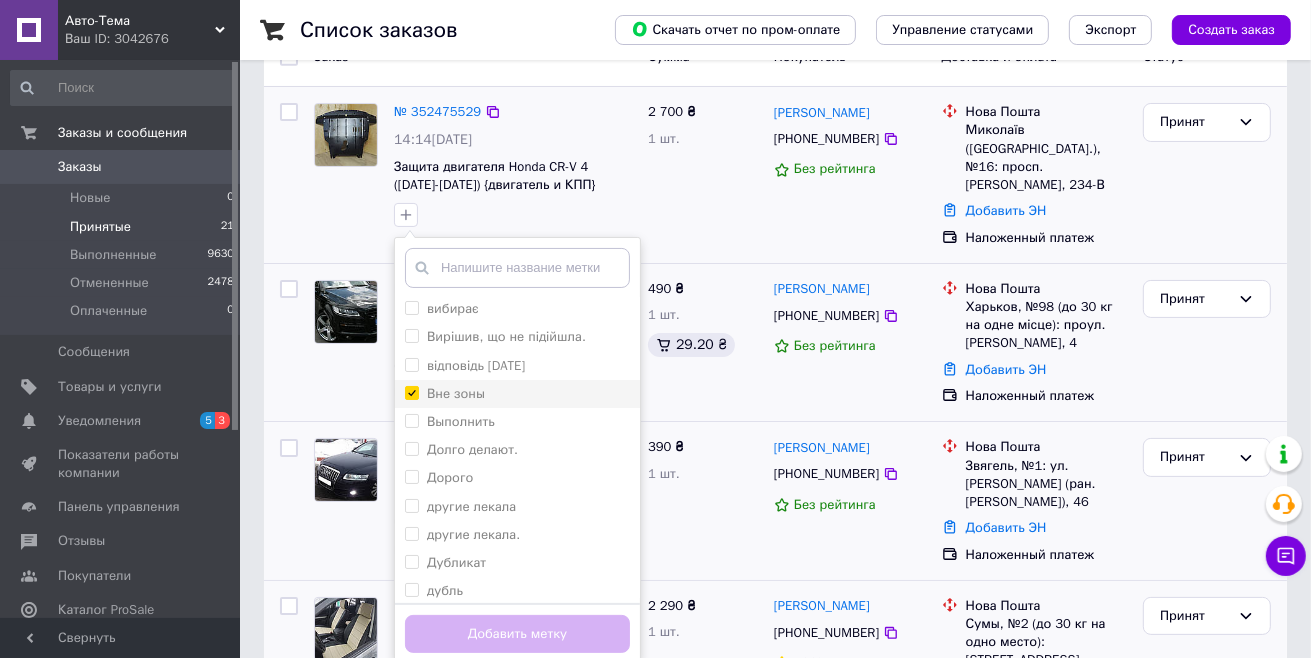 checkbox on "true" 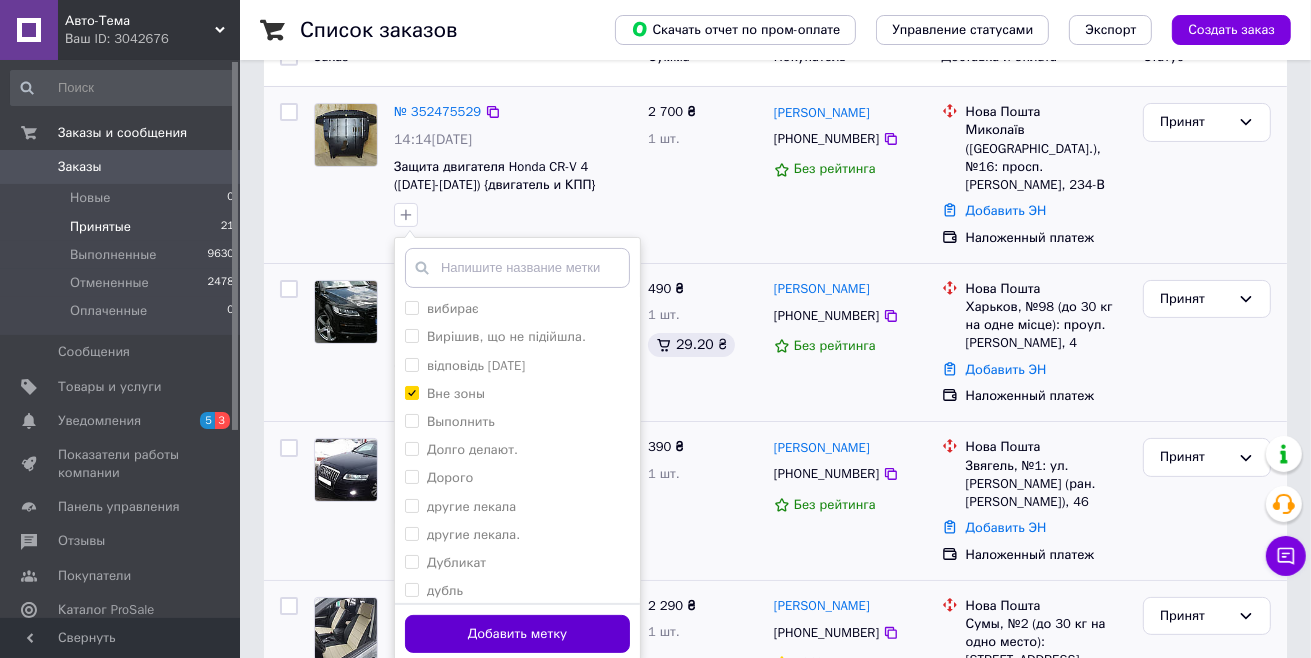 click on "Добавить метку" at bounding box center (517, 634) 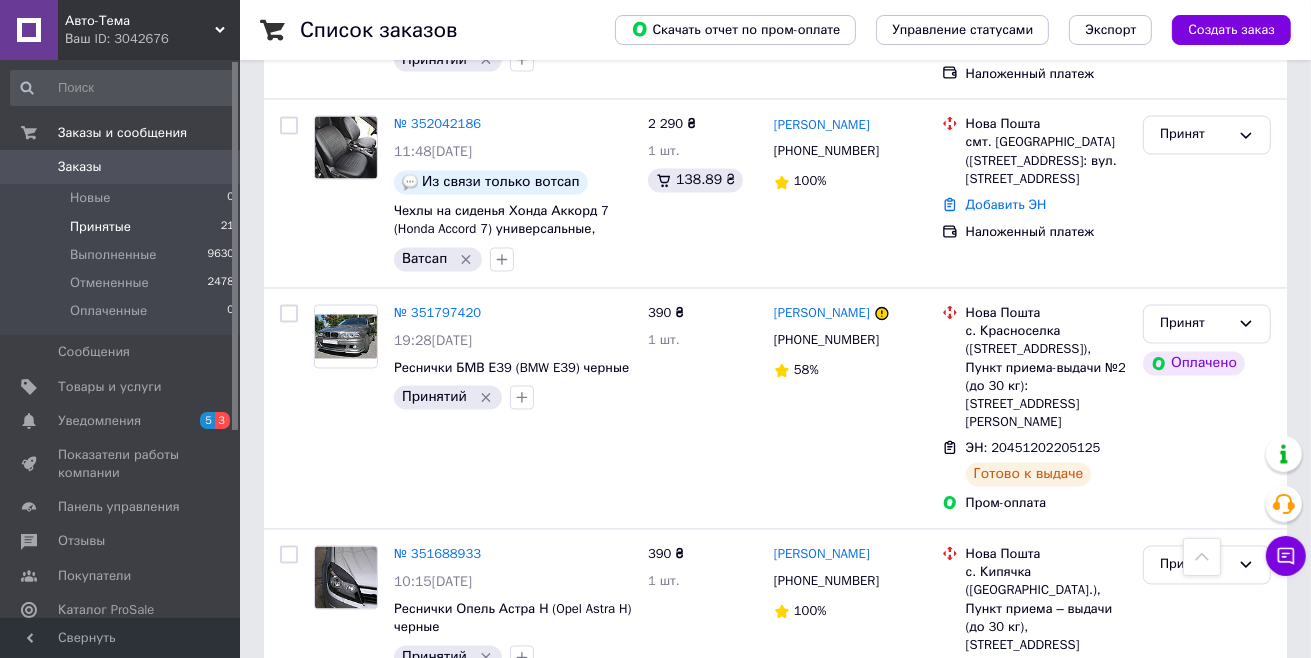 scroll, scrollTop: 3200, scrollLeft: 0, axis: vertical 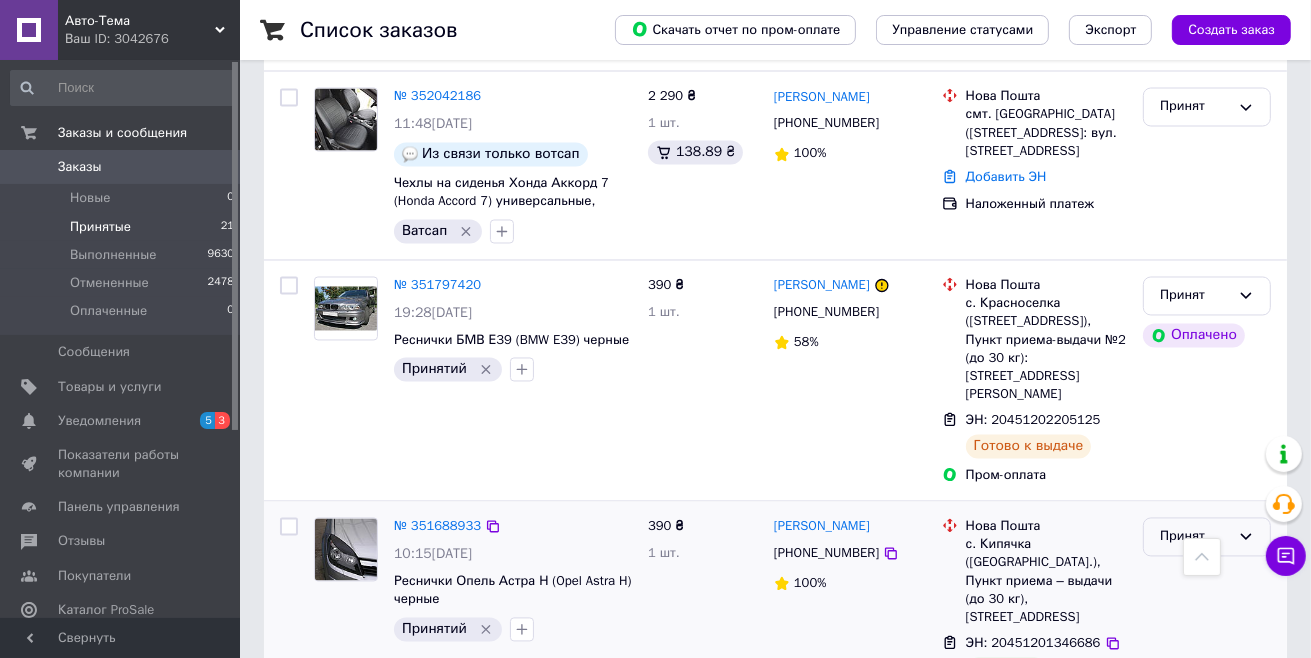 click on "Принят" at bounding box center (1195, 537) 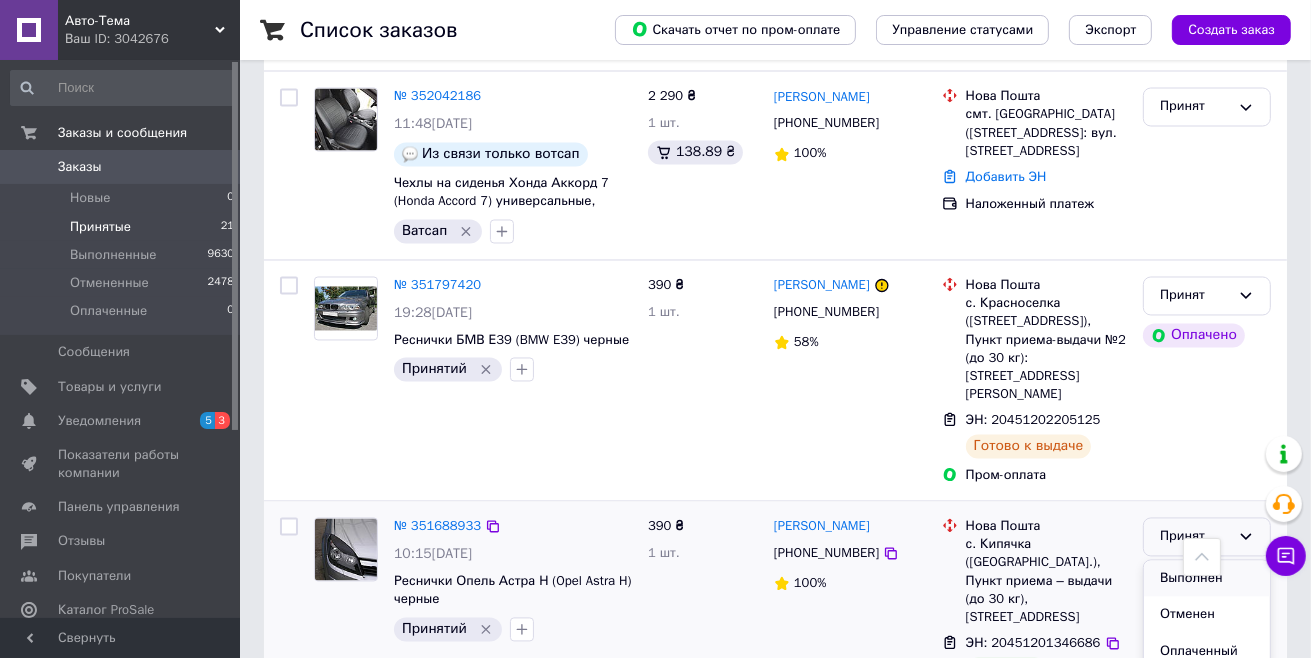 click on "Выполнен" at bounding box center [1207, 579] 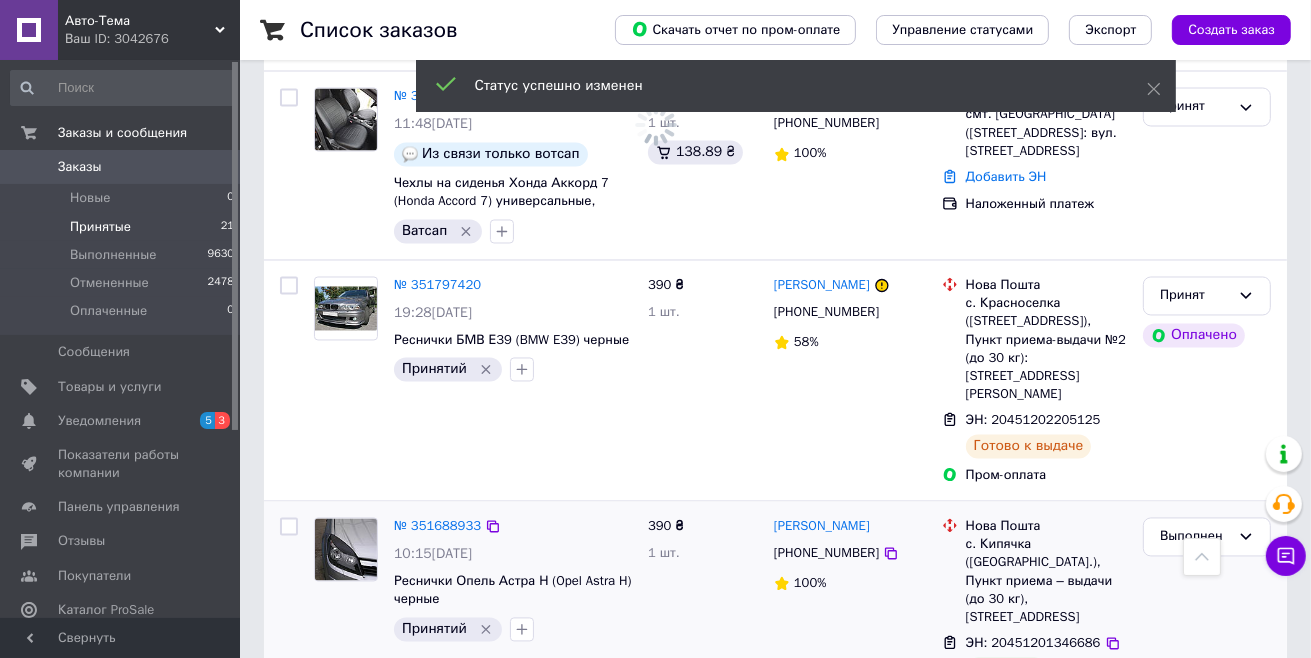 click on "2" at bounding box center (327, 769) 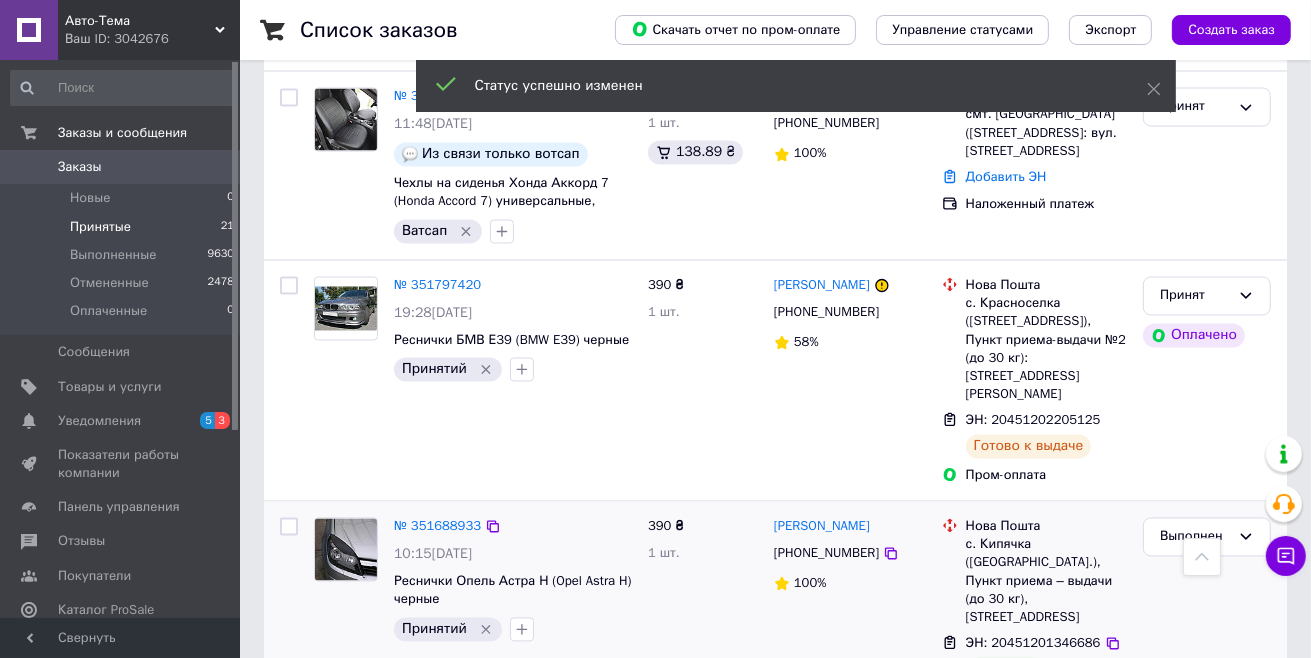 scroll, scrollTop: 0, scrollLeft: 0, axis: both 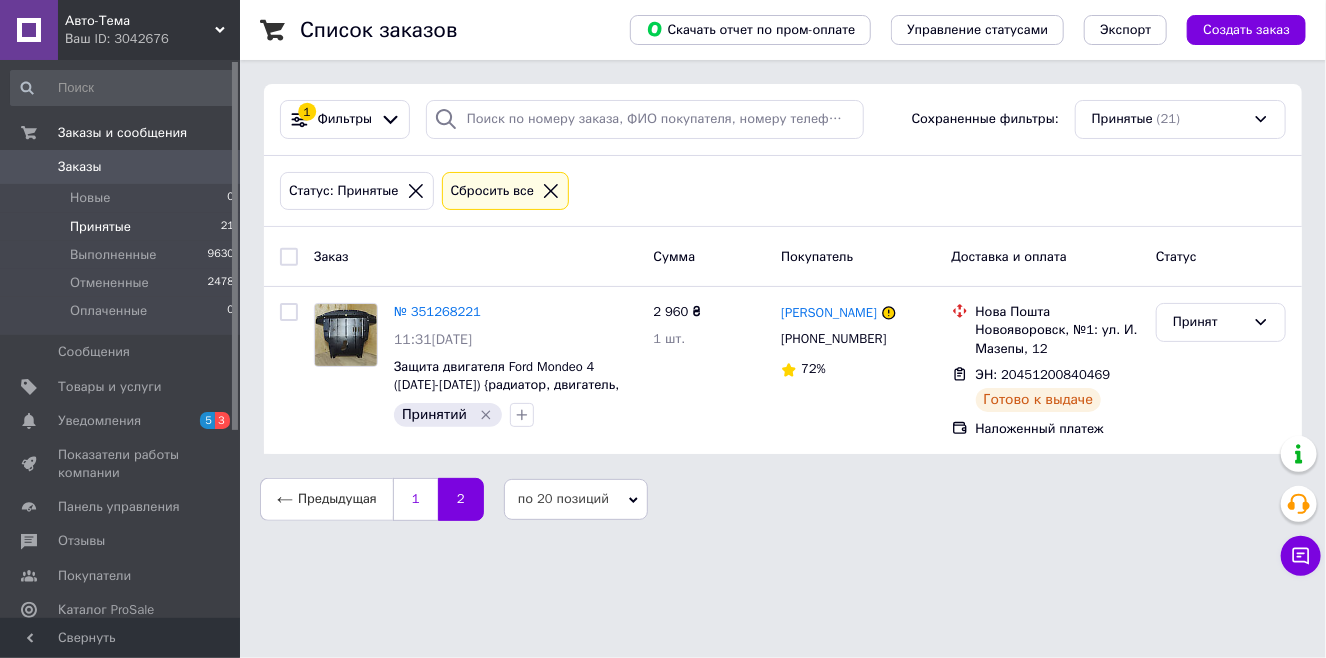 click on "1" at bounding box center [415, 499] 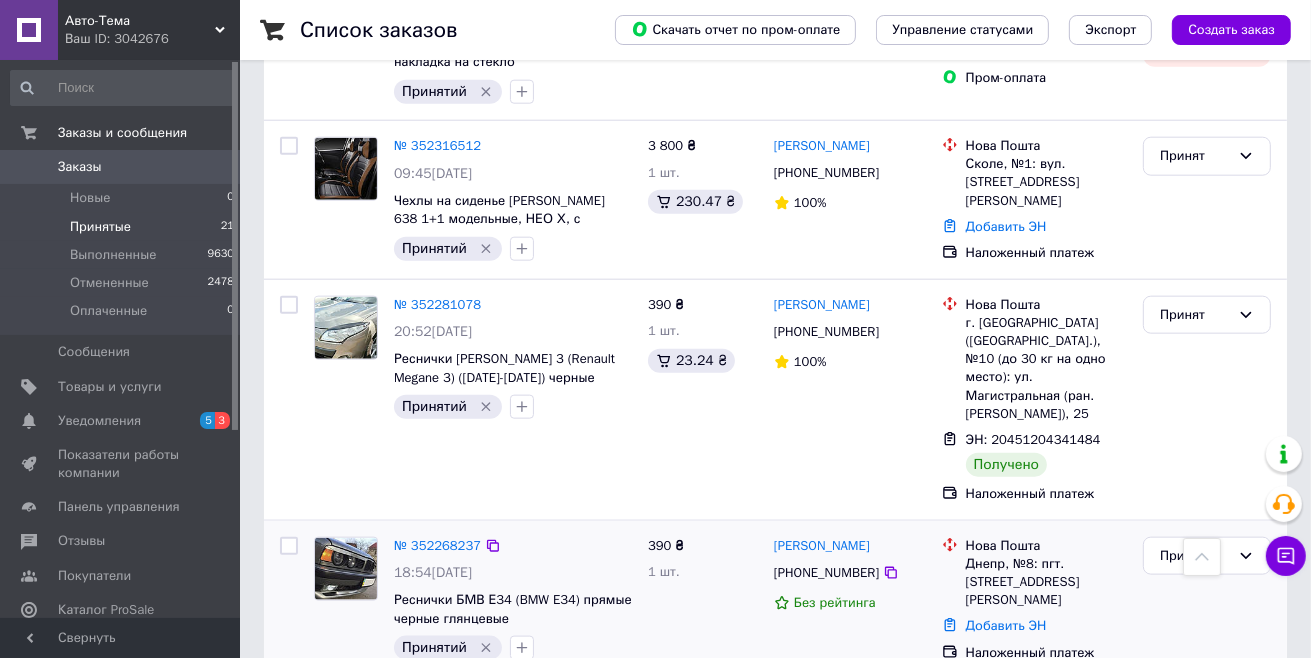 scroll, scrollTop: 1900, scrollLeft: 0, axis: vertical 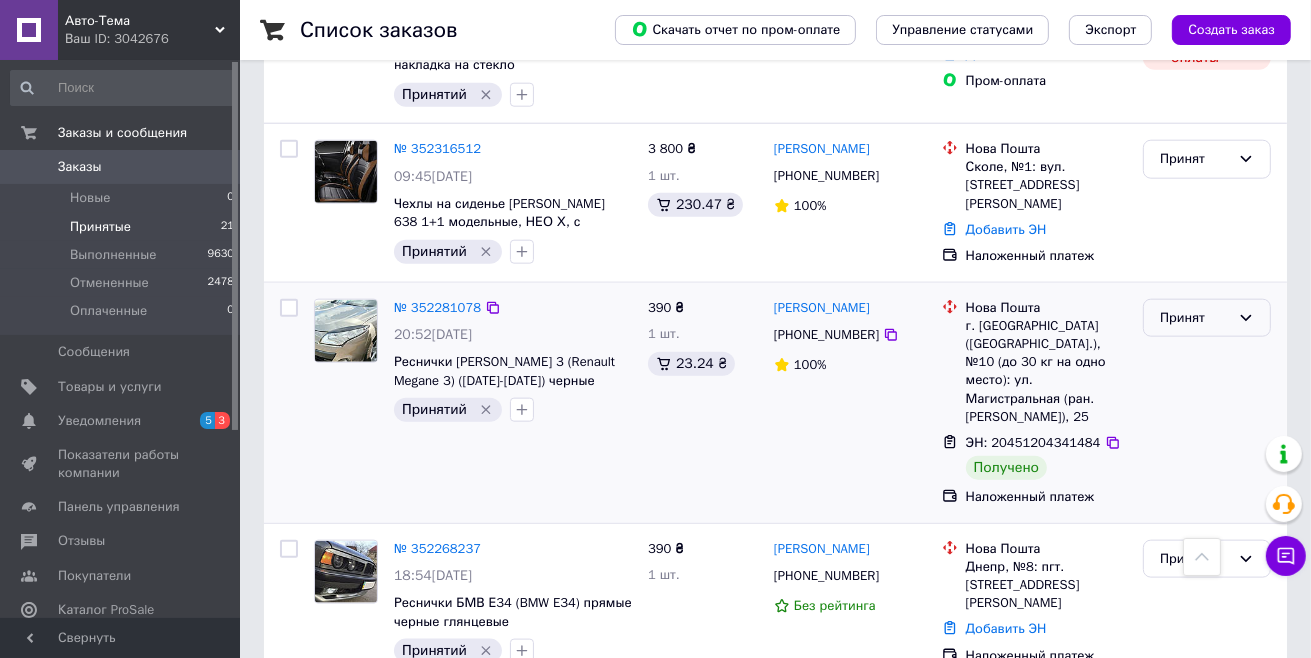 click on "Принят" at bounding box center (1195, 318) 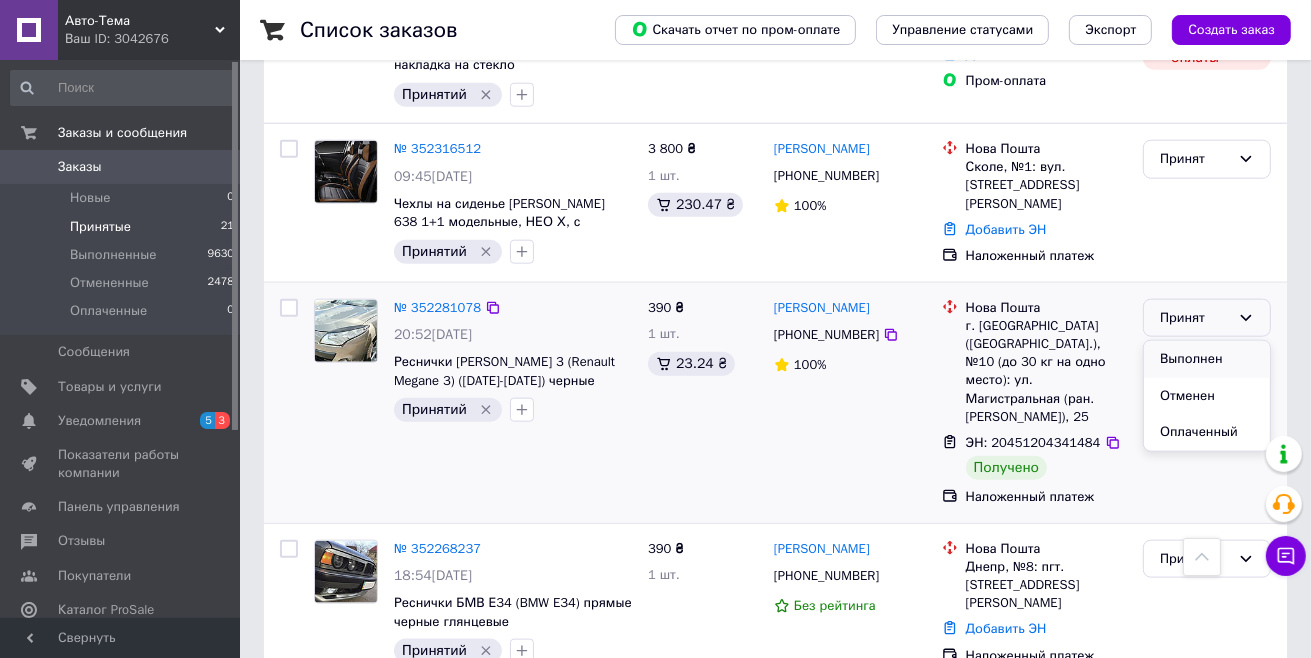 click on "Выполнен" at bounding box center (1207, 359) 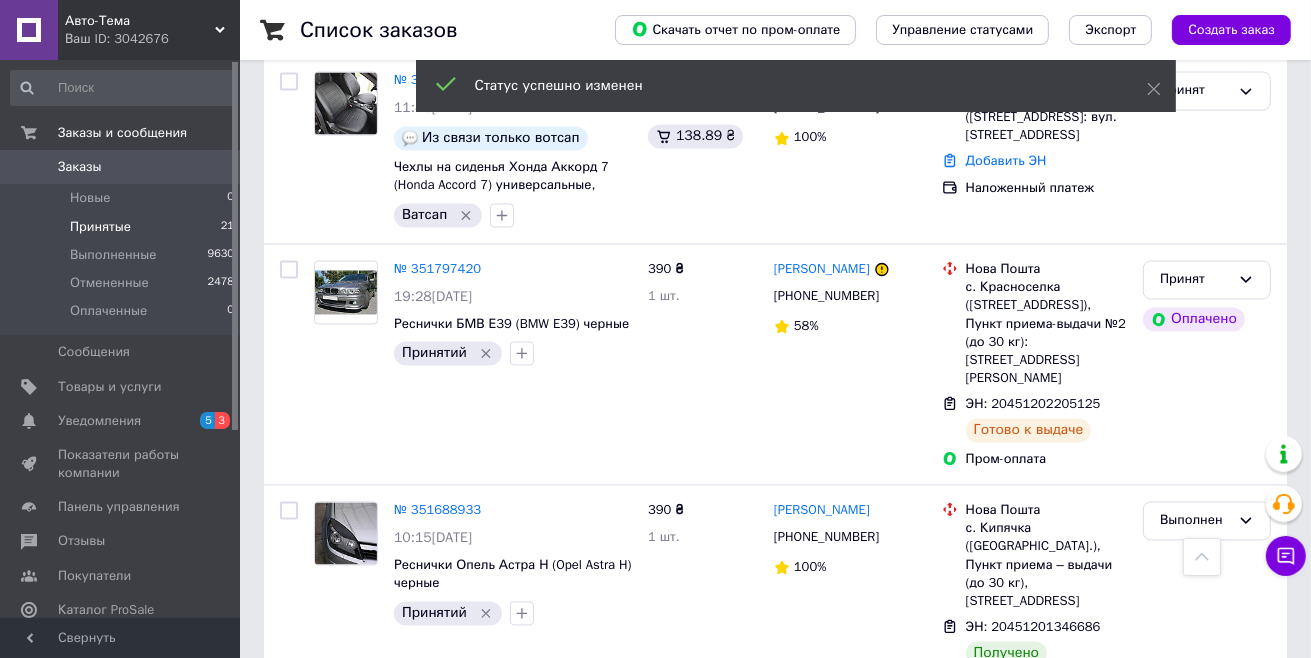 scroll, scrollTop: 3219, scrollLeft: 0, axis: vertical 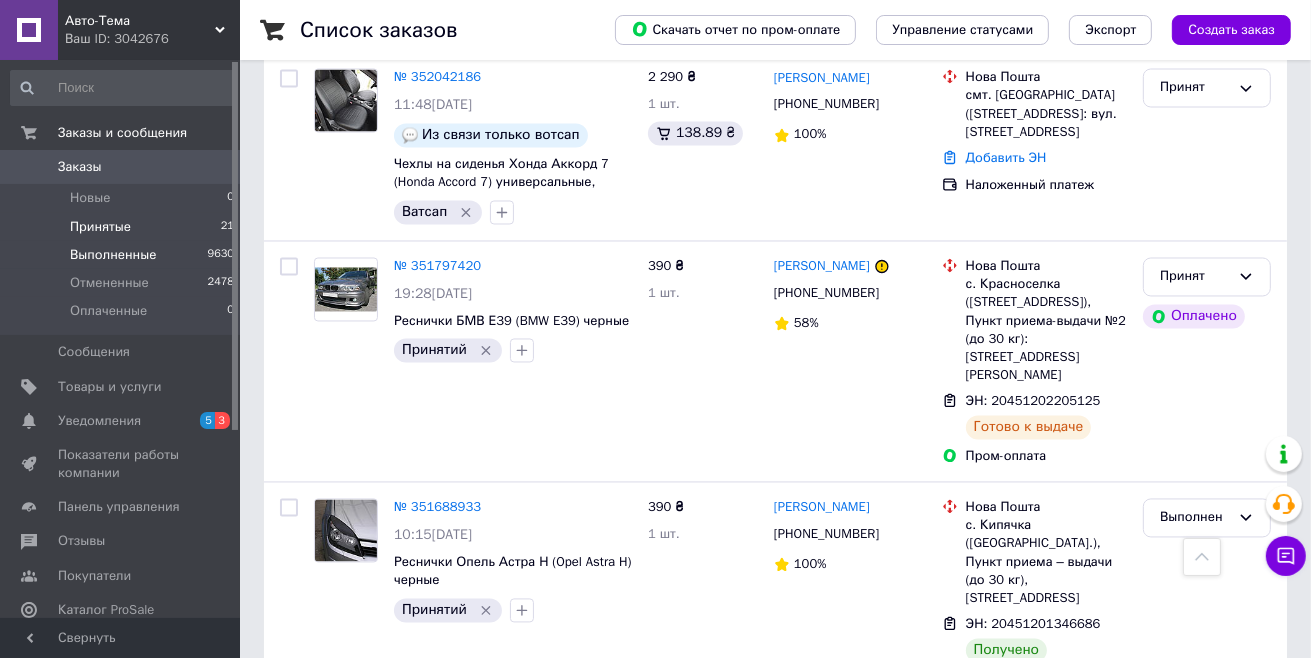 click on "Выполненные" at bounding box center (113, 255) 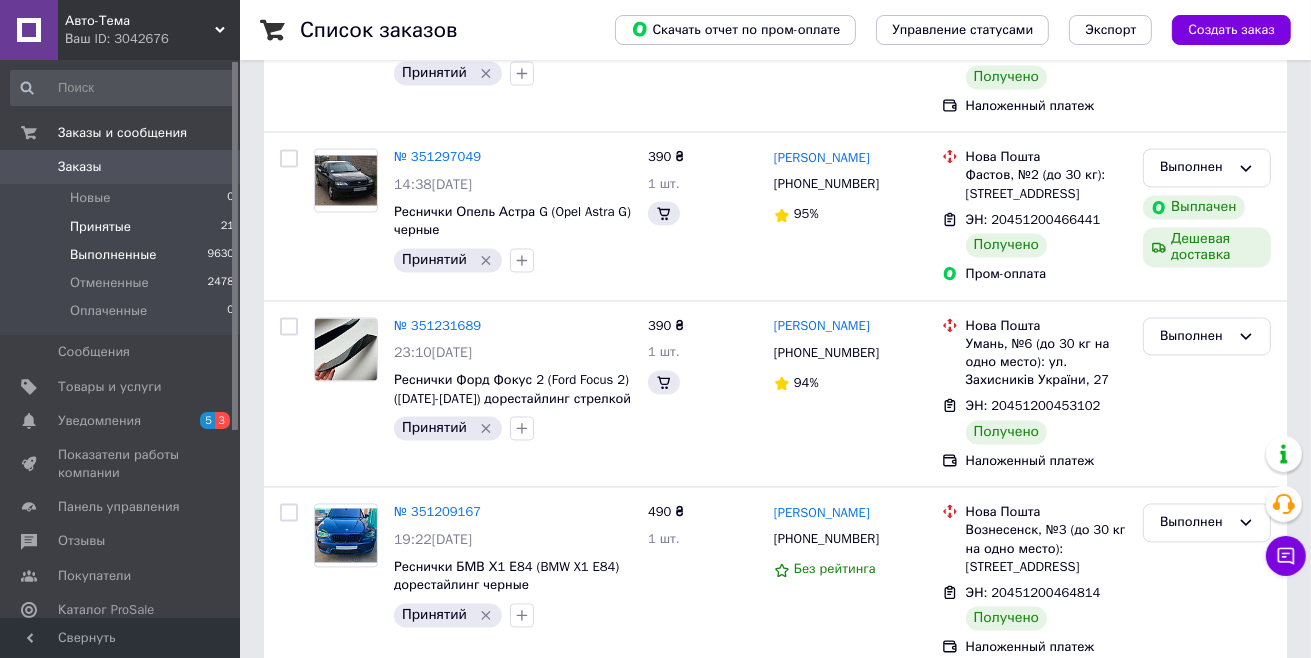 scroll, scrollTop: 0, scrollLeft: 0, axis: both 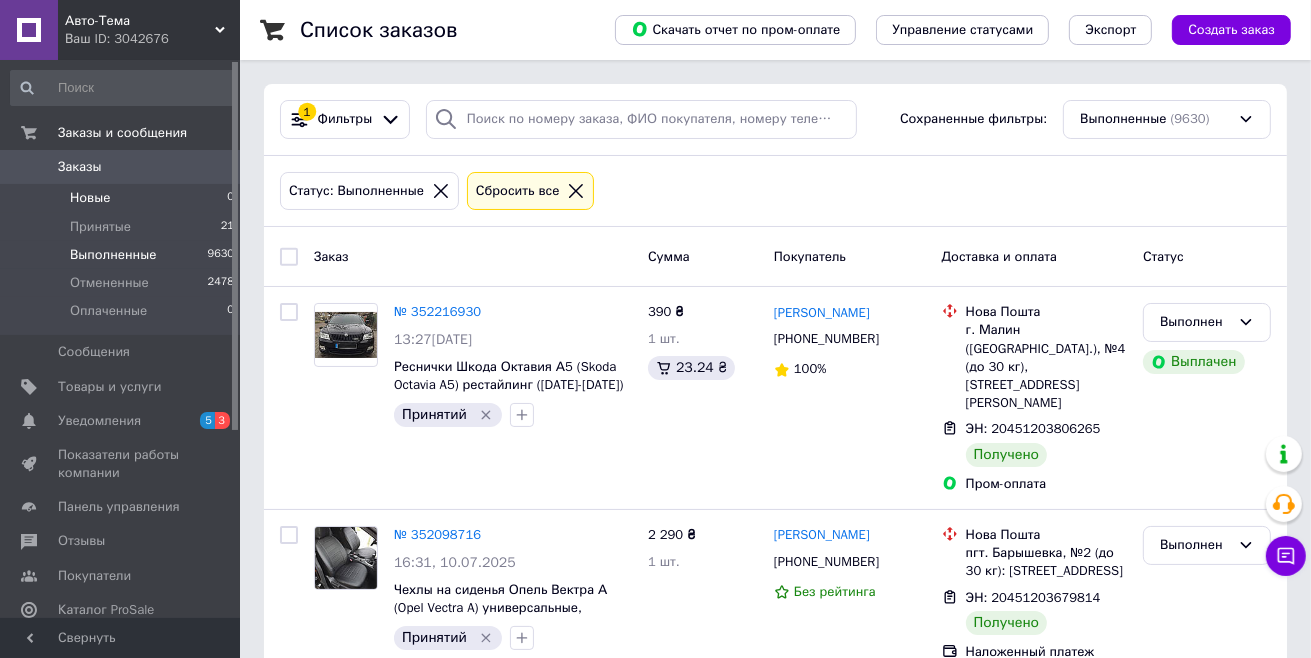 click on "Новые" at bounding box center [90, 198] 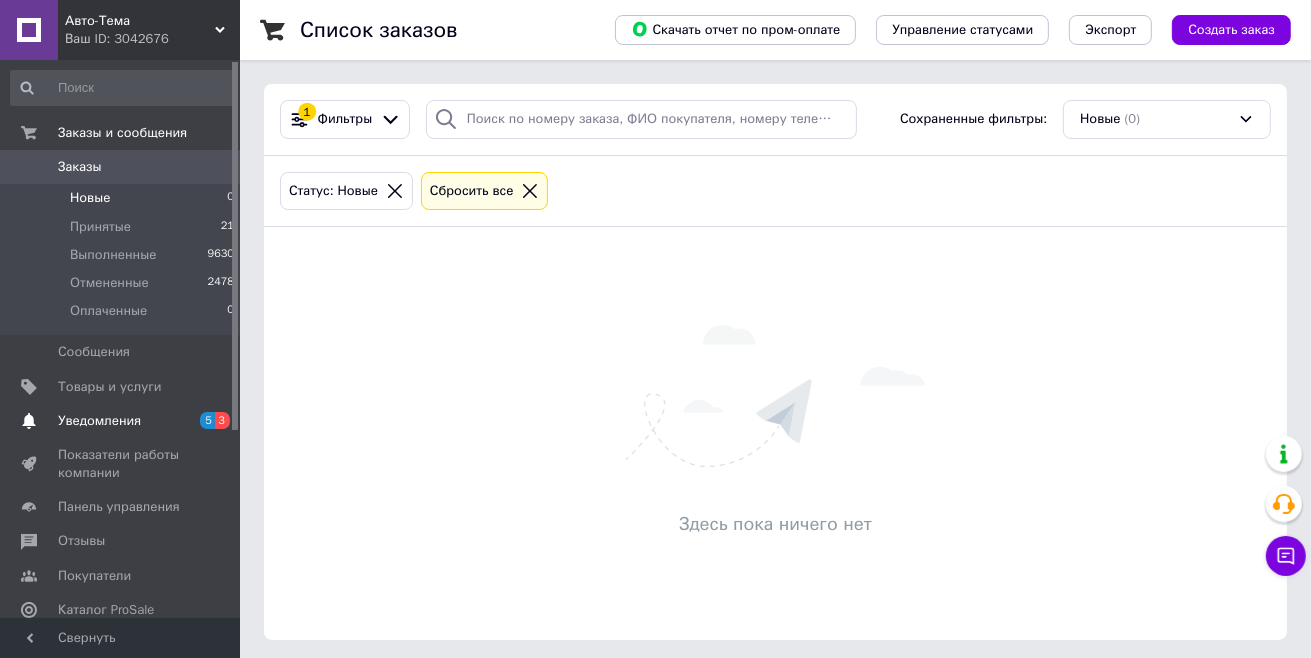 click on "Уведомления" at bounding box center [99, 421] 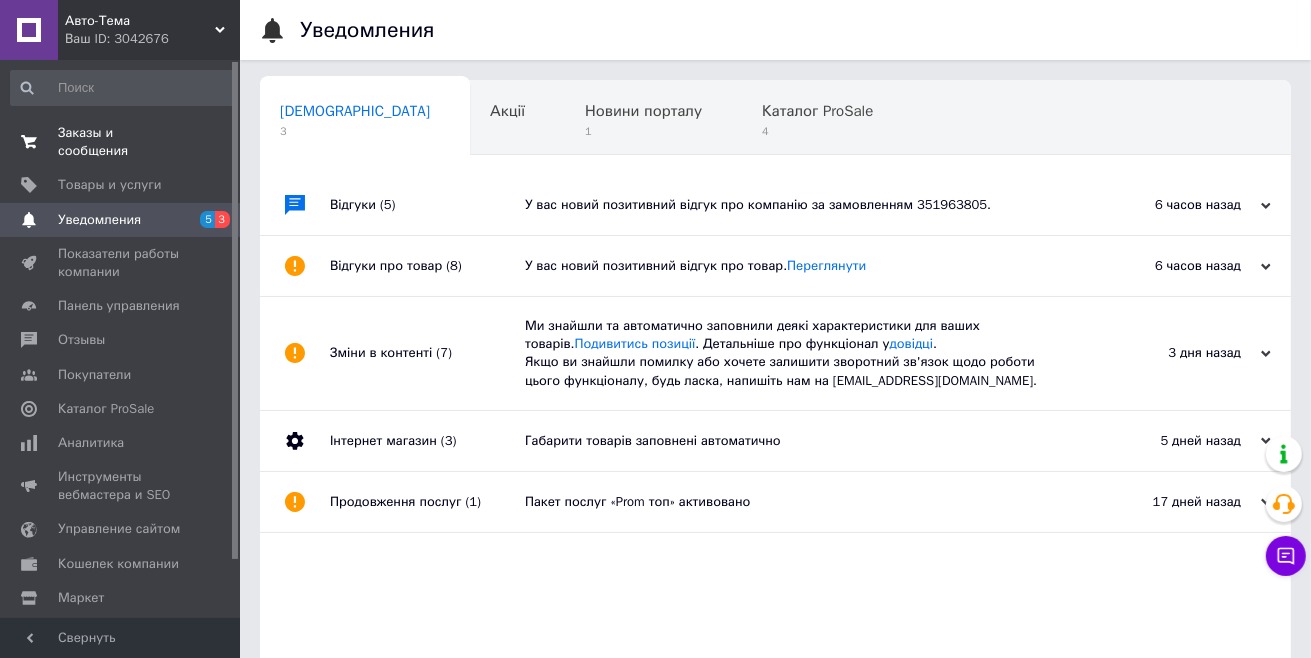 click on "Заказы и сообщения" at bounding box center (121, 142) 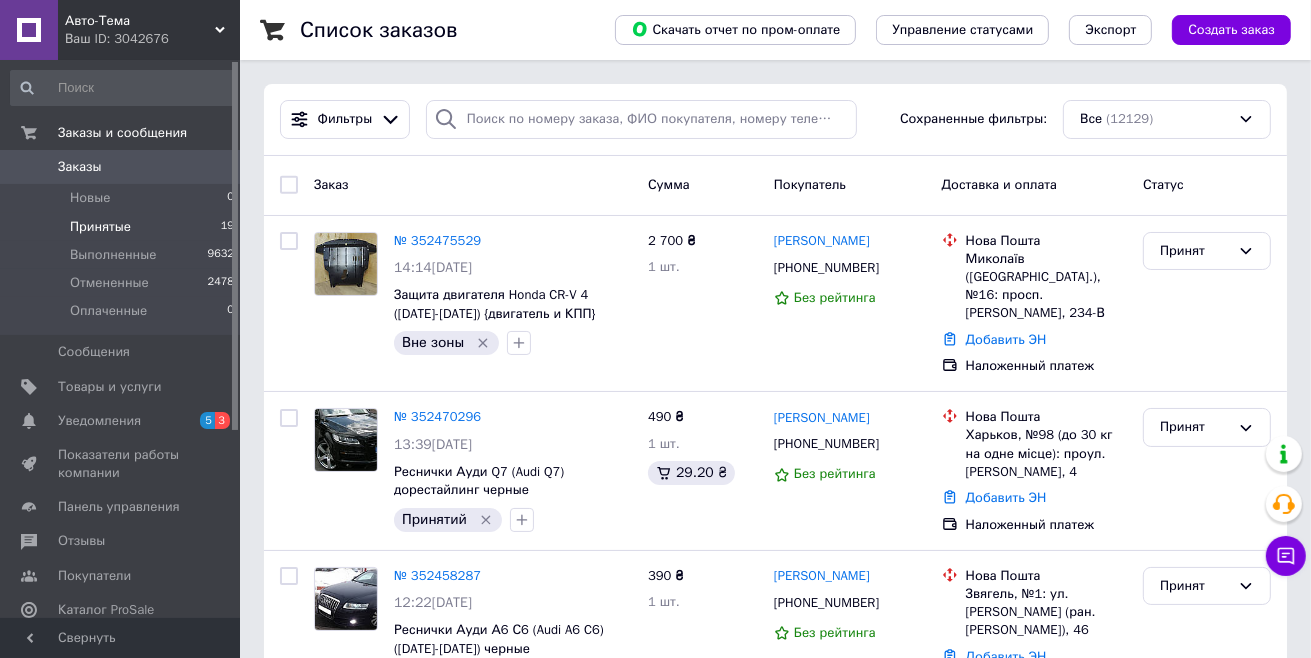 click on "Принятые" at bounding box center (100, 227) 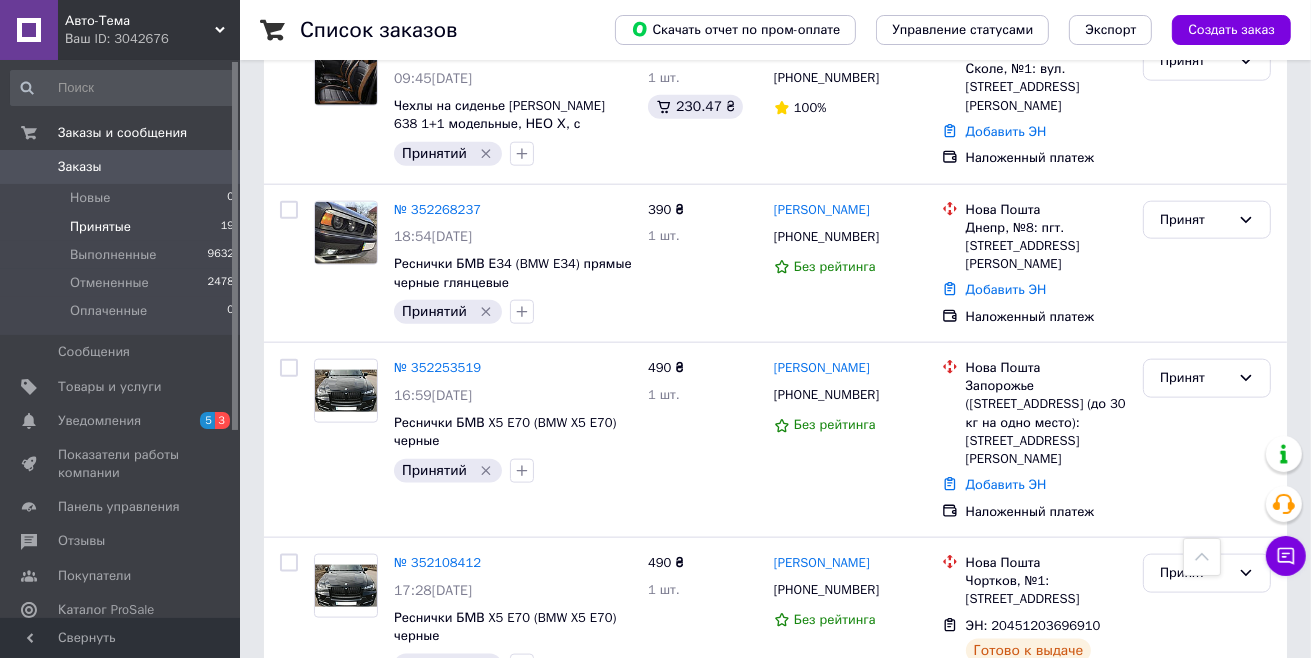 scroll, scrollTop: 1997, scrollLeft: 0, axis: vertical 